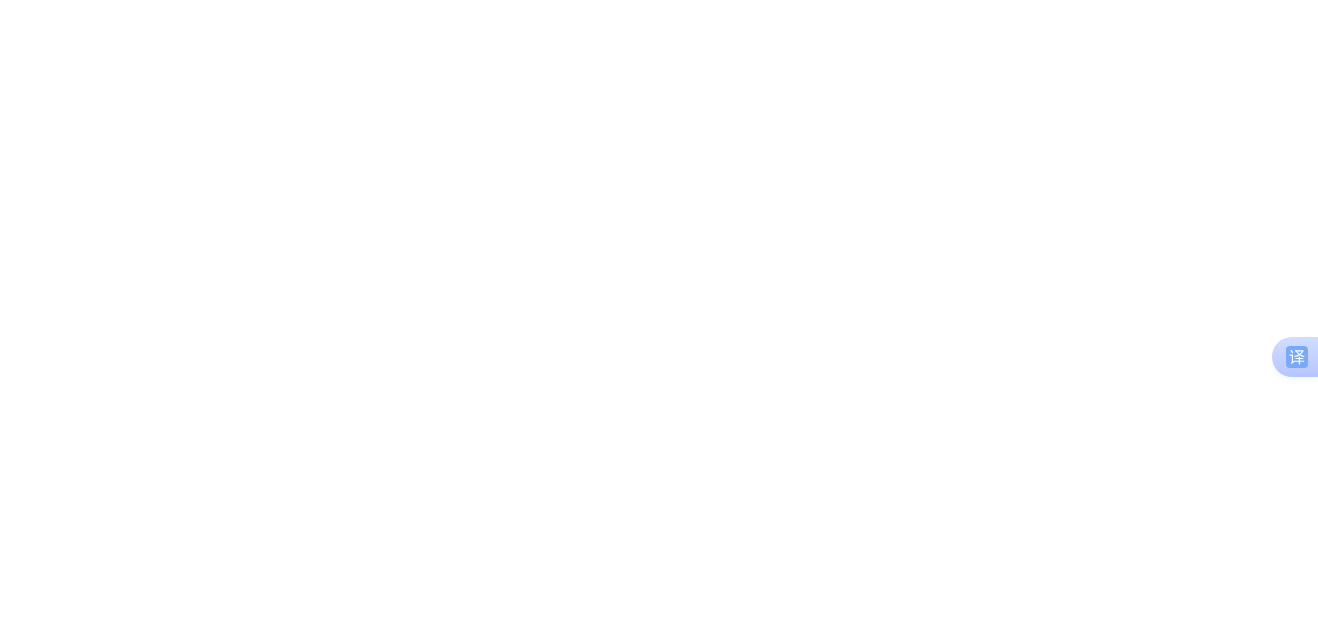 scroll, scrollTop: 0, scrollLeft: 0, axis: both 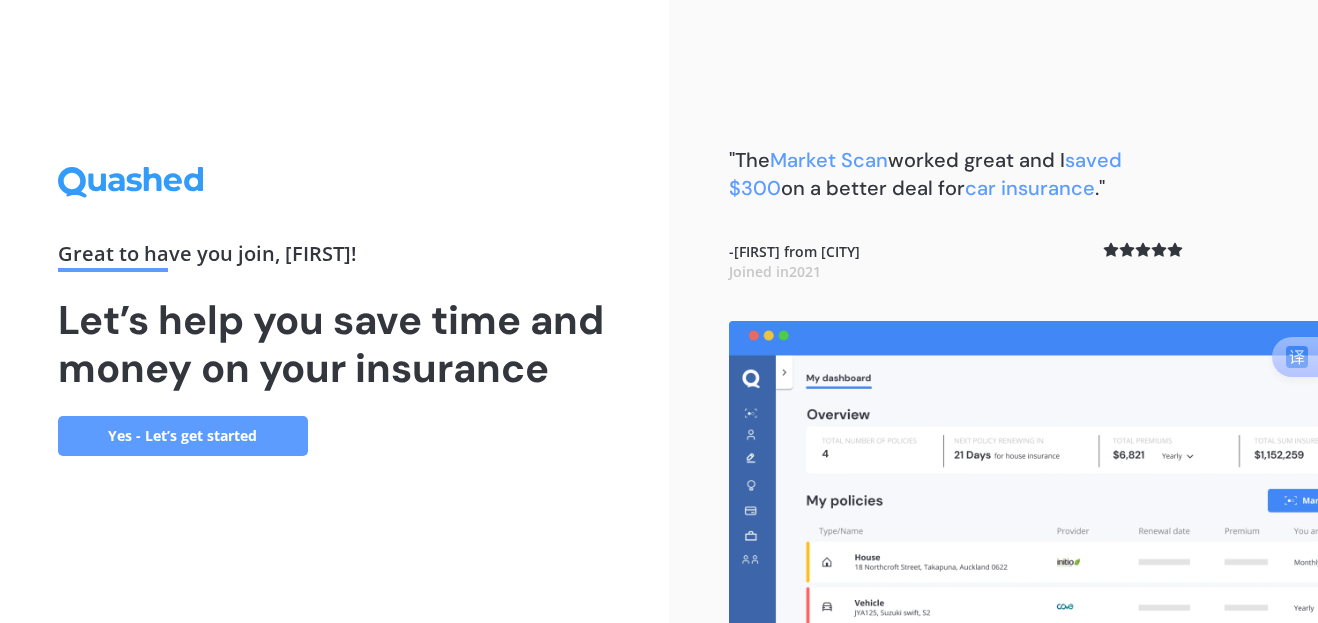 click on "Yes - Let’s get started" at bounding box center [183, 436] 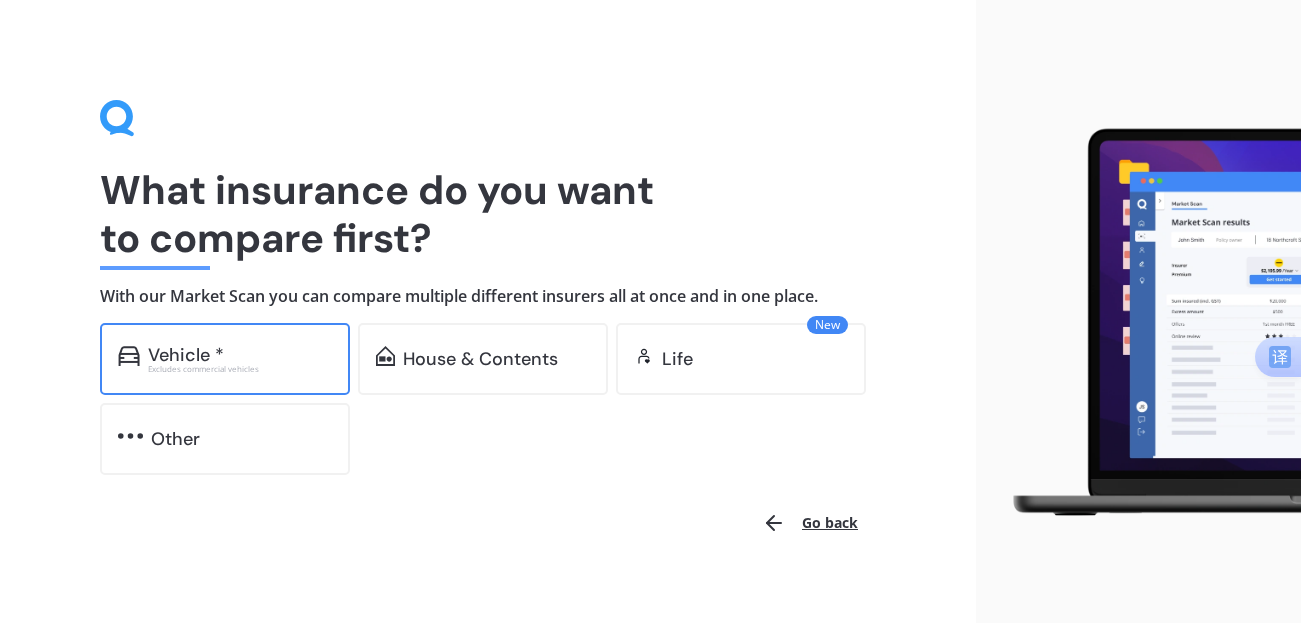 click on "Vehicle * Excludes commercial vehicles" at bounding box center (225, 359) 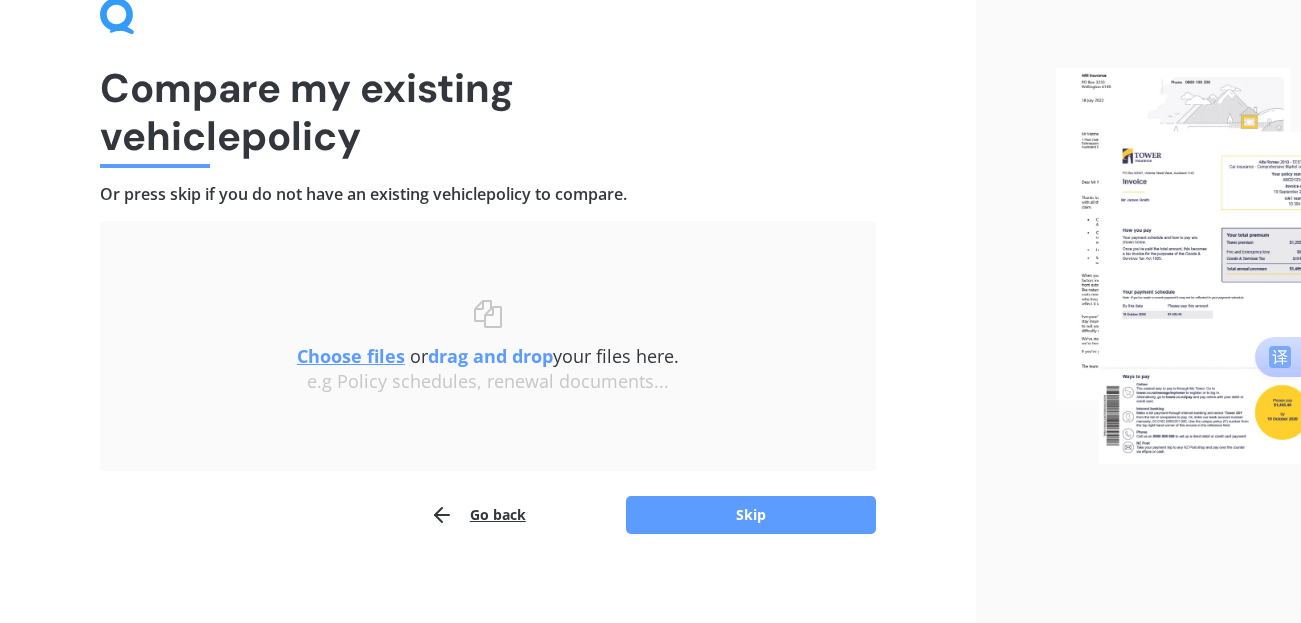 scroll, scrollTop: 114, scrollLeft: 0, axis: vertical 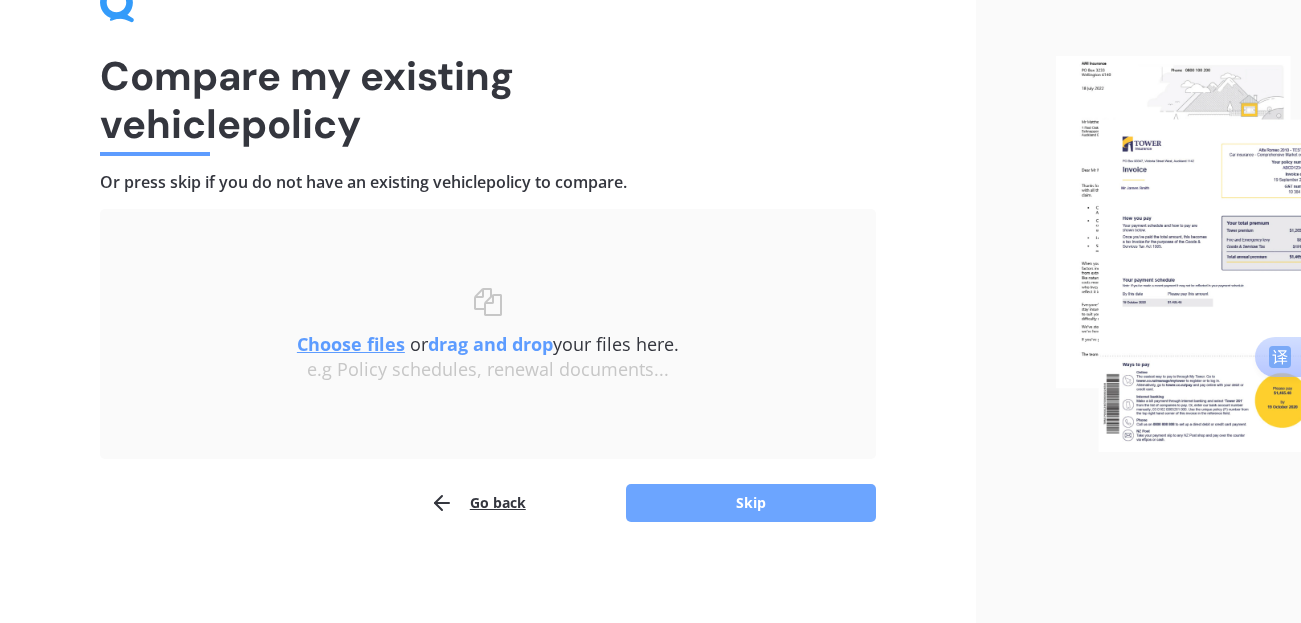 click on "Skip" at bounding box center [751, 503] 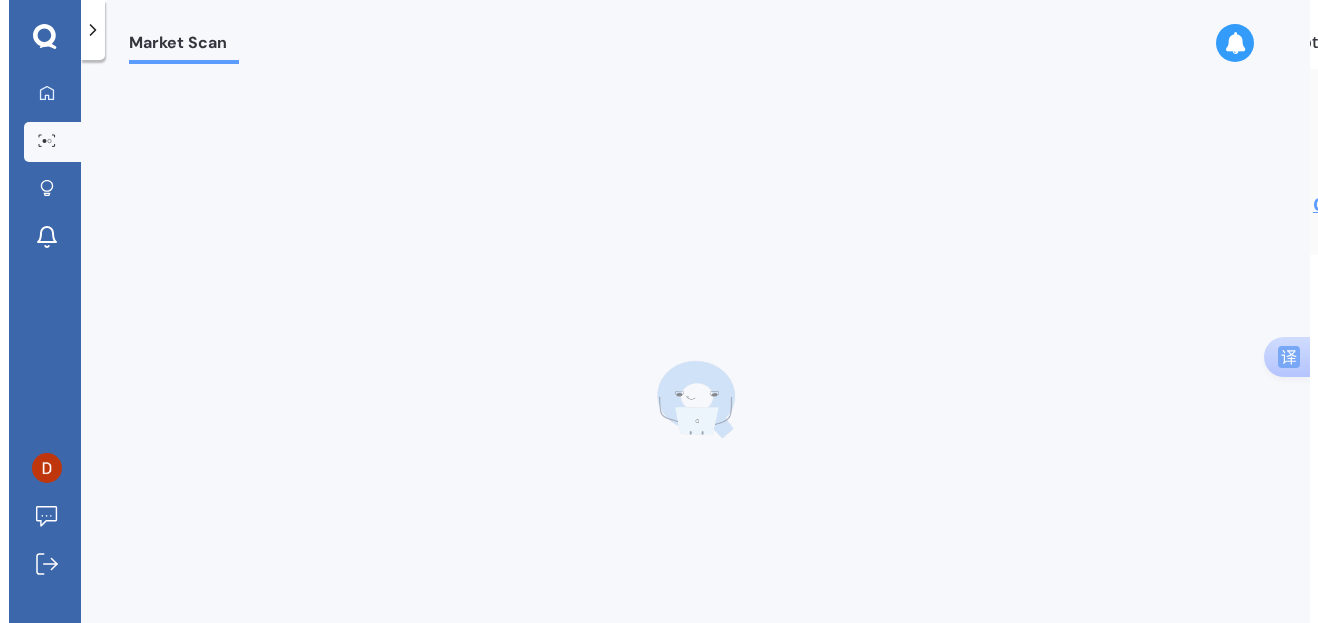 scroll, scrollTop: 0, scrollLeft: 0, axis: both 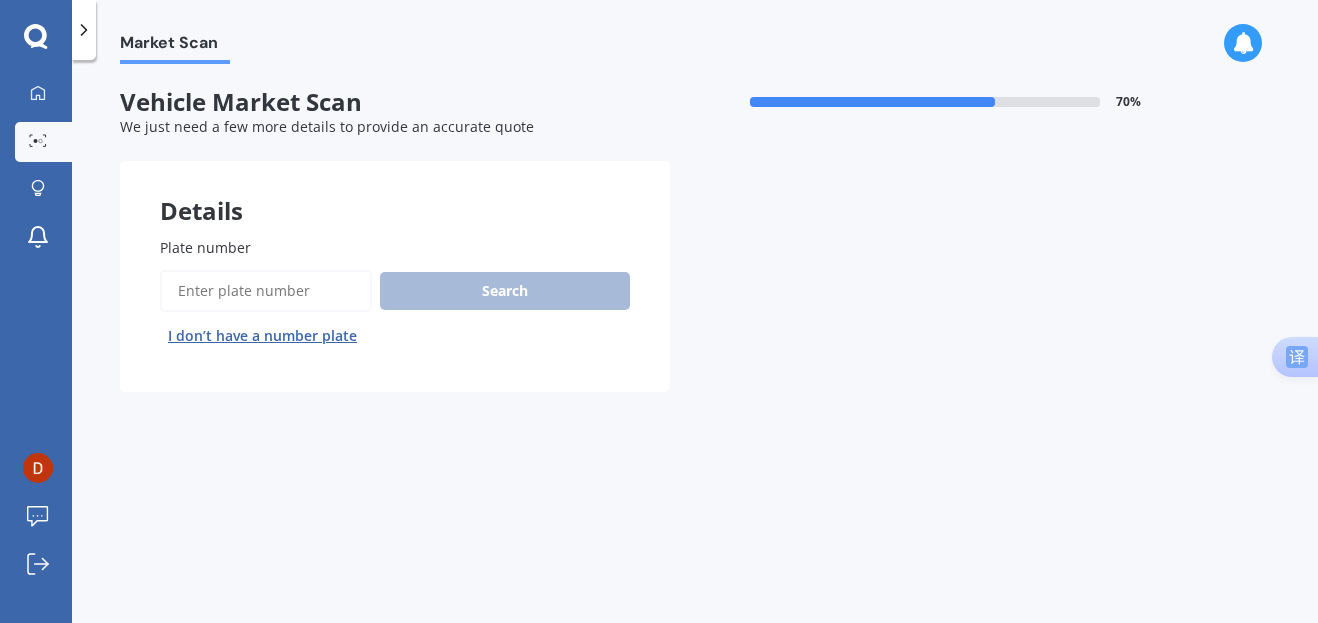 click on "Plate number" at bounding box center [266, 291] 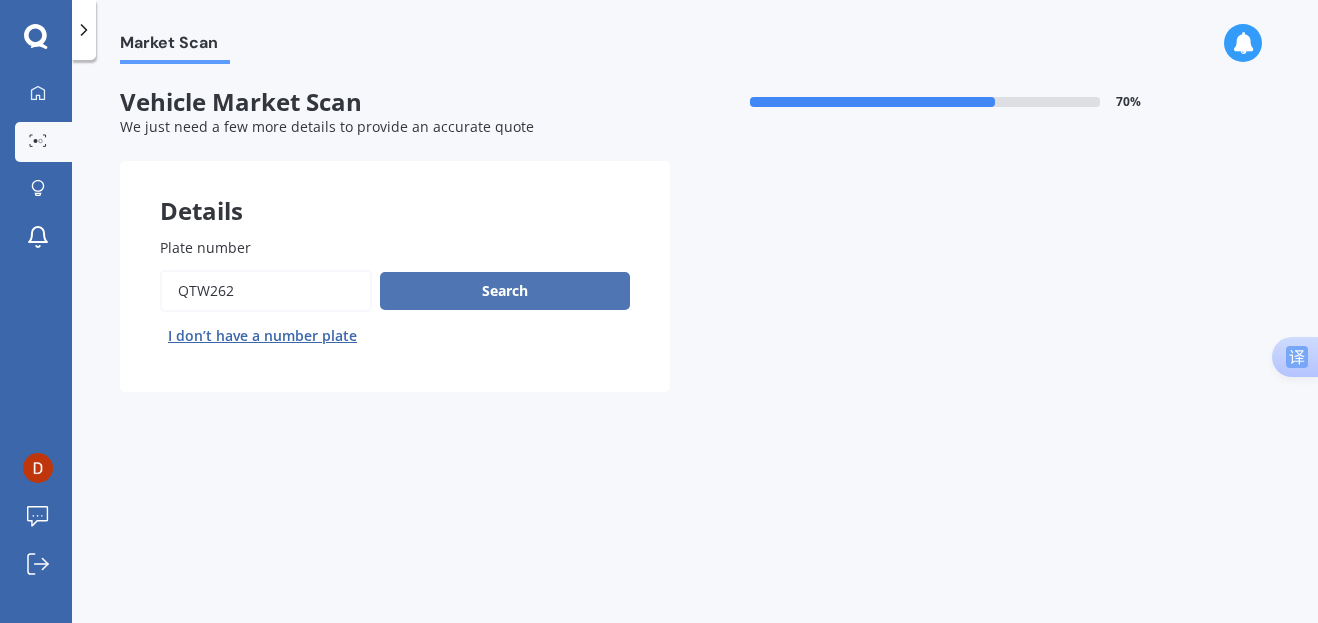 type on "qtw262" 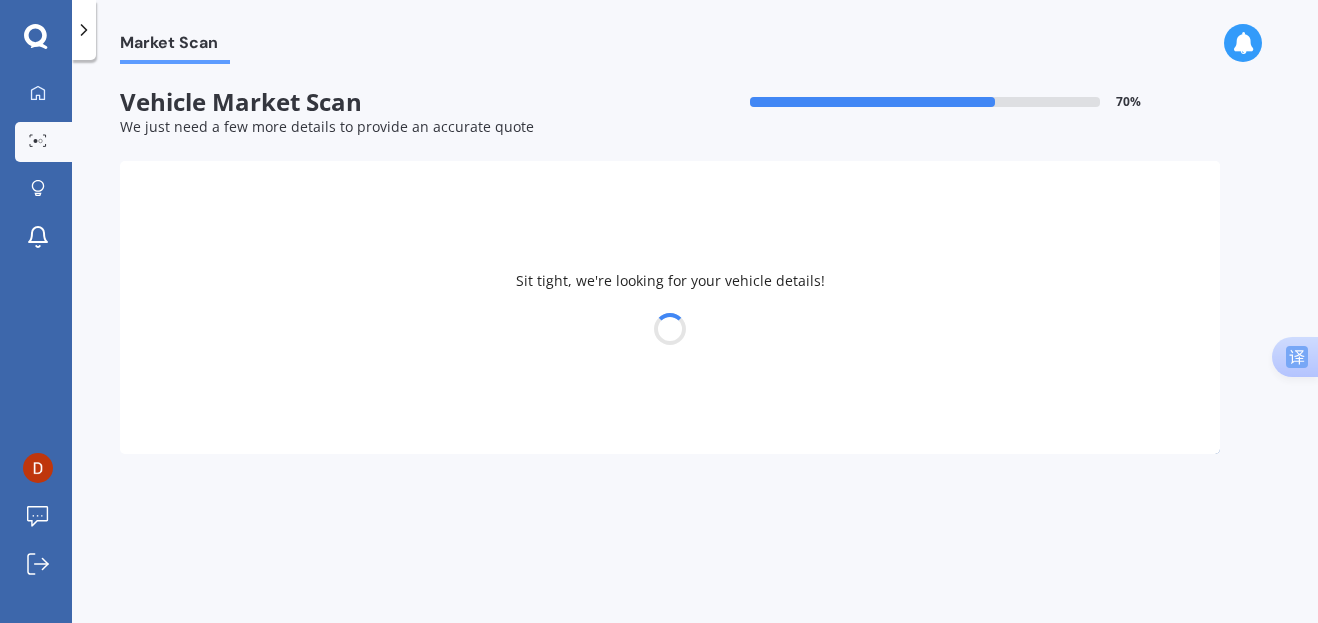 select on "TOYOTA" 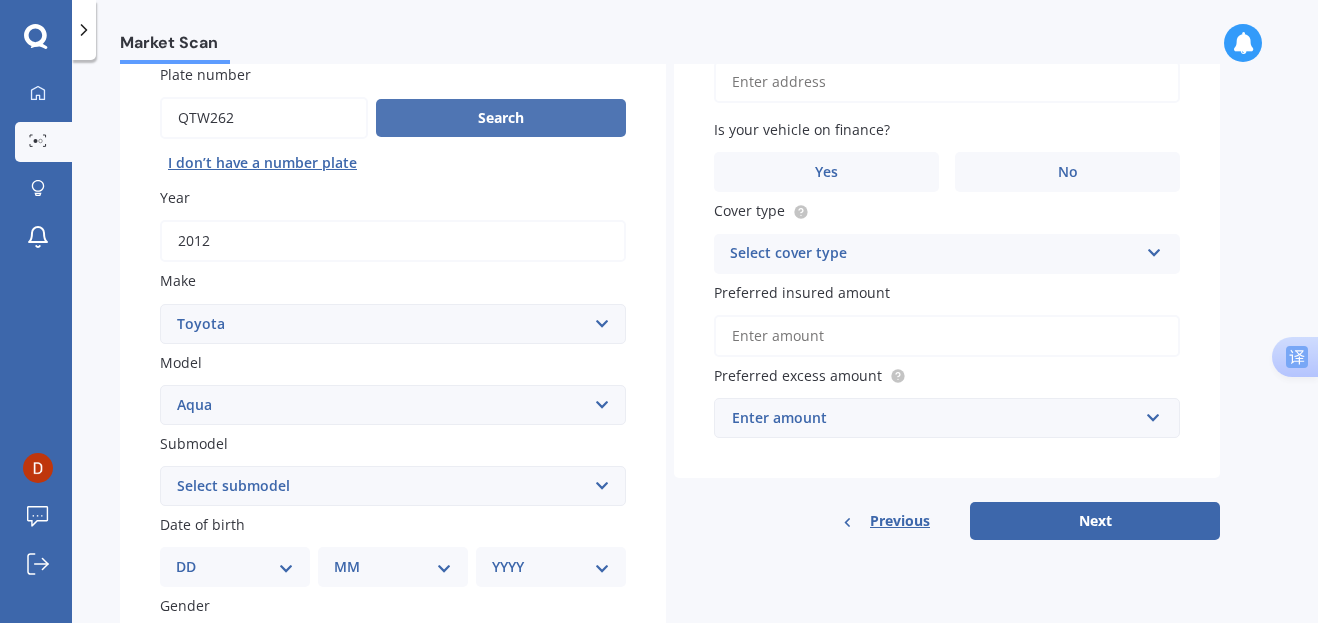 scroll, scrollTop: 200, scrollLeft: 0, axis: vertical 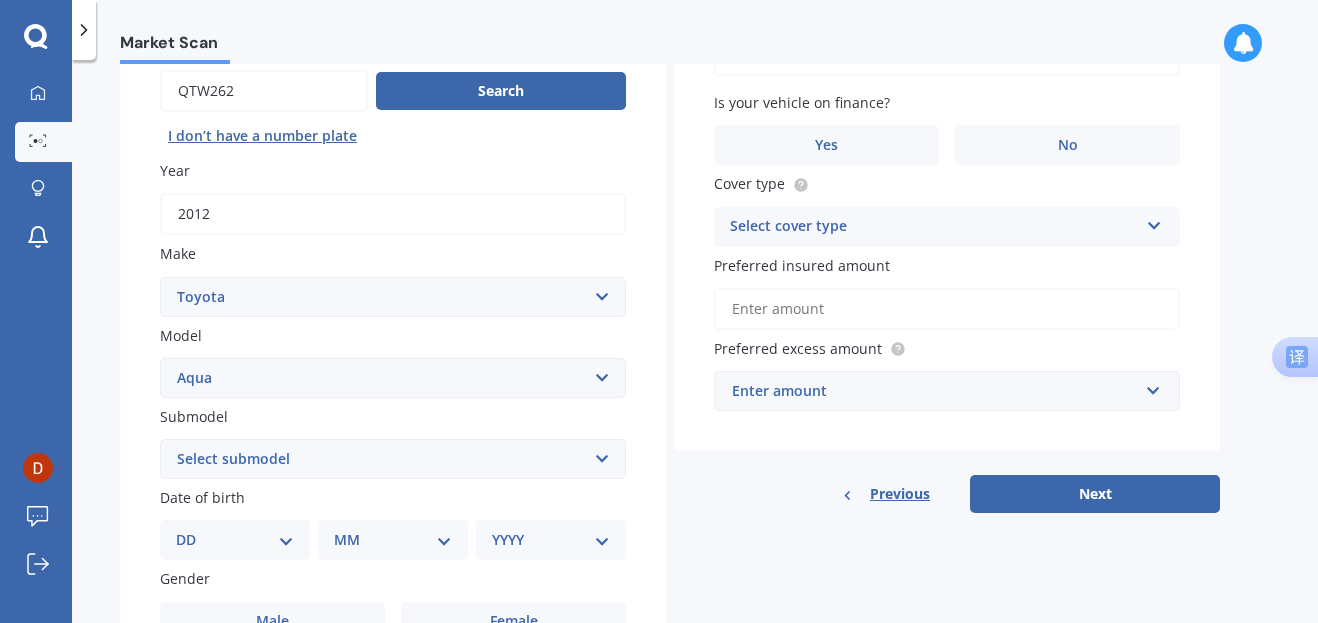 click on "Select submodel Hatchback Hybrid" at bounding box center (393, 459) 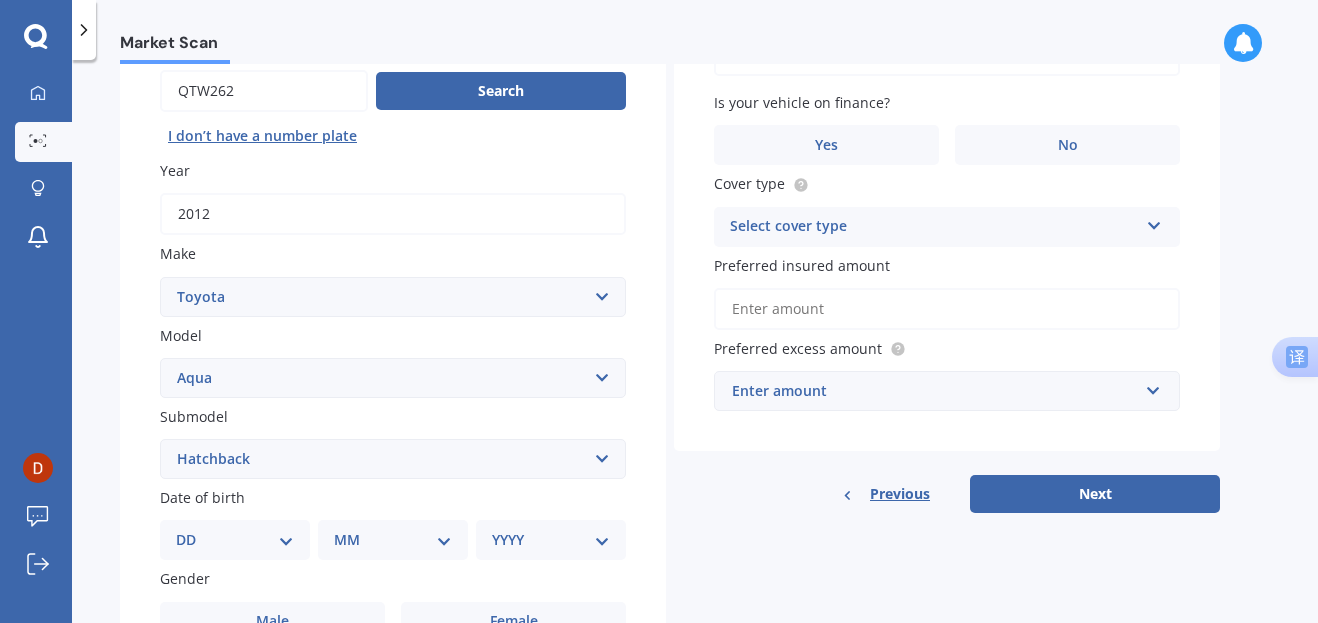 click on "Select submodel Hatchback Hybrid" at bounding box center (393, 459) 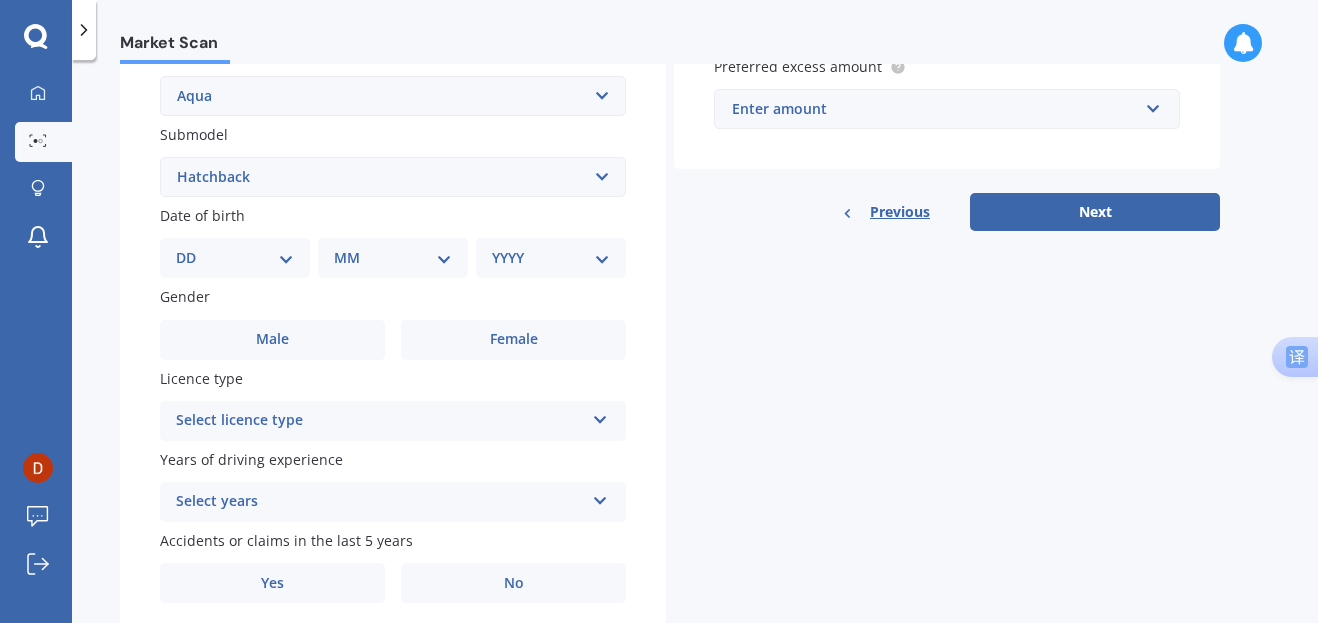 scroll, scrollTop: 500, scrollLeft: 0, axis: vertical 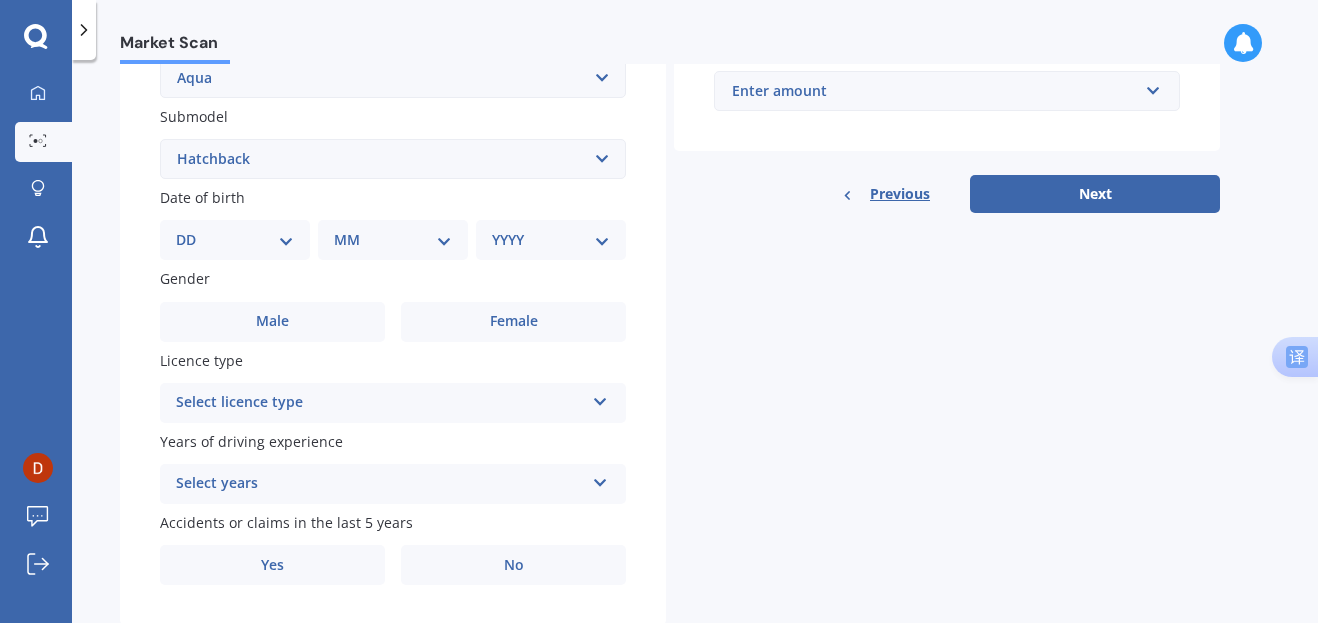 click on "DD 01 02 03 04 05 06 07 08 09 10 11 12 13 14 15 16 17 18 19 20 21 22 23 24 25 26 27 28 29 30 31" at bounding box center [235, 240] 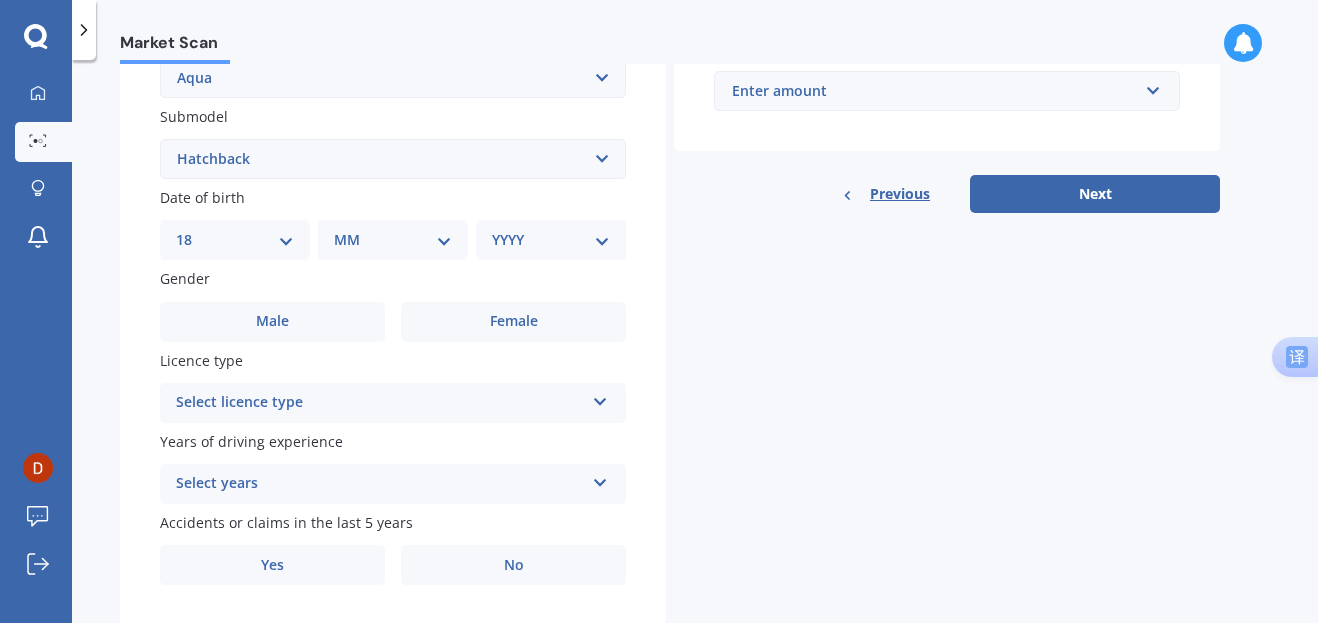 click on "DD 01 02 03 04 05 06 07 08 09 10 11 12 13 14 15 16 17 18 19 20 21 22 23 24 25 26 27 28 29 30 31" at bounding box center [235, 240] 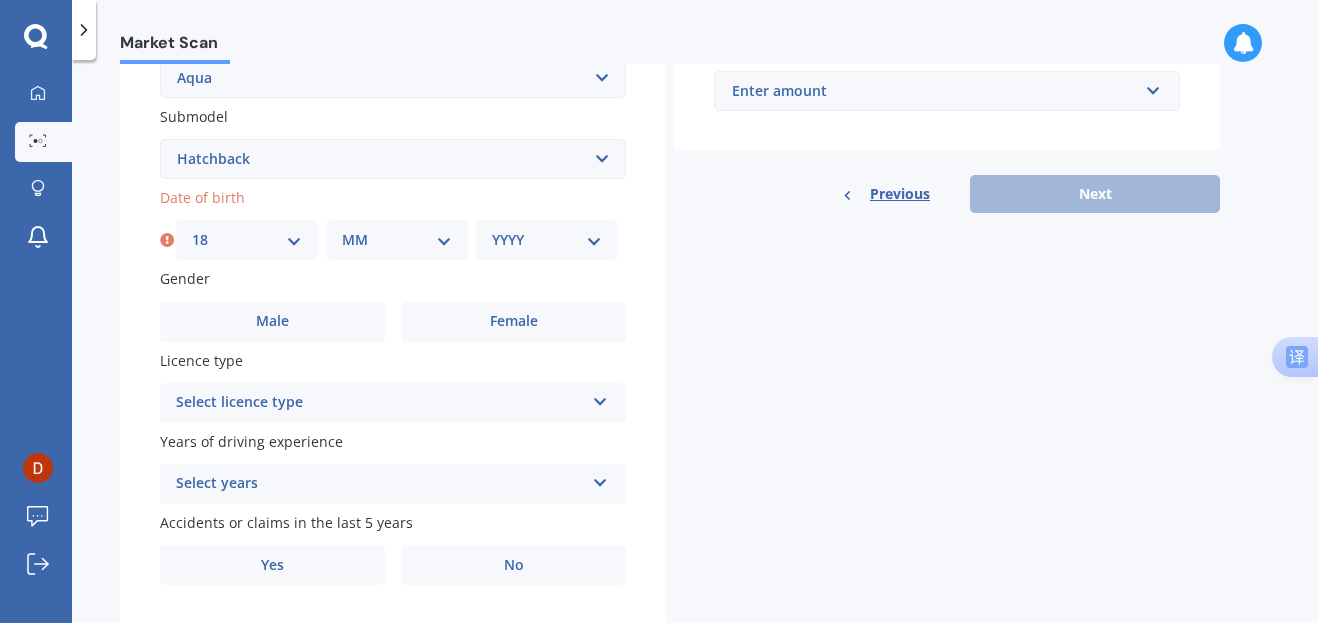 click on "MM 01 02 03 04 05 06 07 08 09 10 11 12" at bounding box center (397, 240) 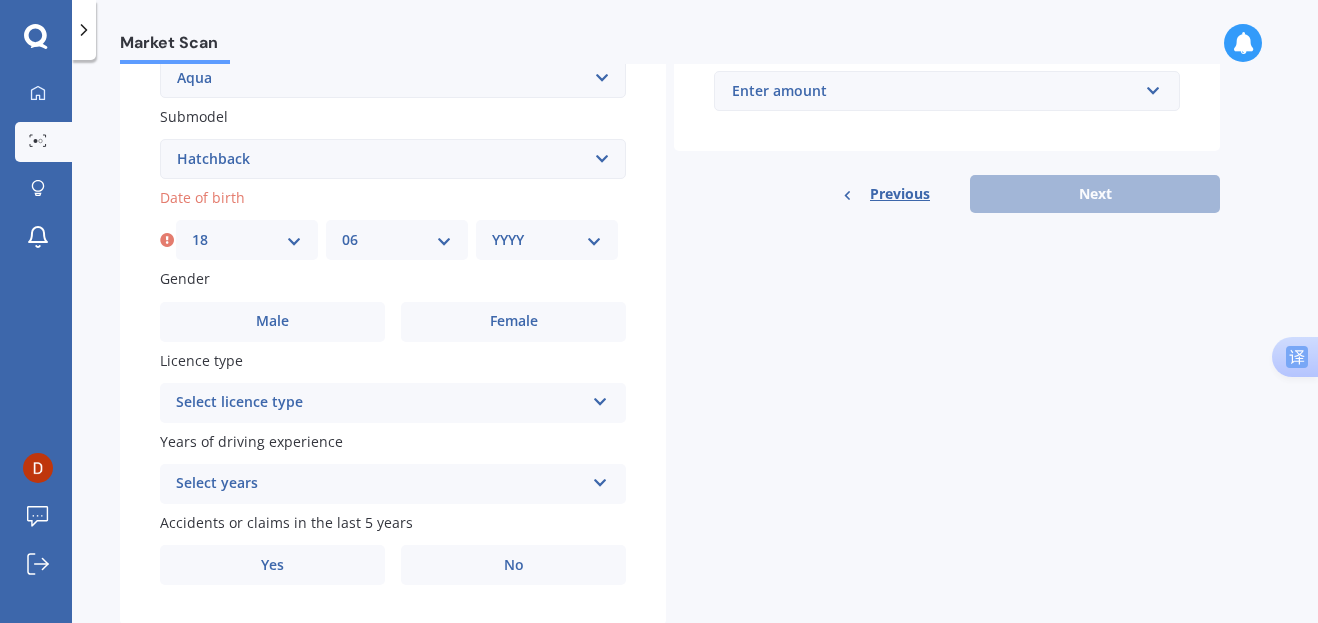 click on "MM 01 02 03 04 05 06 07 08 09 10 11 12" at bounding box center [397, 240] 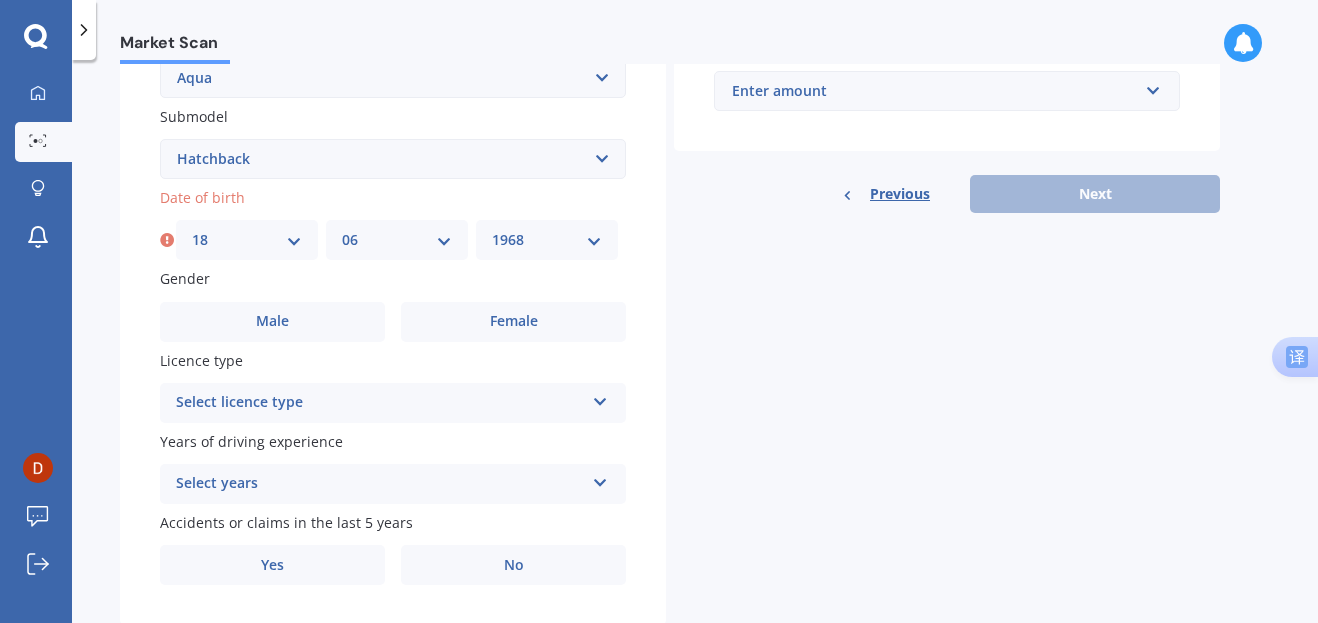 click on "YYYY 2025 2024 2023 2022 2021 2020 2019 2018 2017 2016 2015 2014 2013 2012 2011 2010 2009 2008 2007 2006 2005 2004 2003 2002 2001 2000 1999 1998 1997 1996 1995 1994 1993 1992 1991 1990 1989 1988 1987 1986 1985 1984 1983 1982 1981 1980 1979 1978 1977 1976 1975 1974 1973 1972 1971 1970 1969 1968 1967 1966 1965 1964 1963 1962 1961 1960 1959 1958 1957 1956 1955 1954 1953 1952 1951 1950 1949 1948 1947 1946 1945 1944 1943 1942 1941 1940 1939 1938 1937 1936 1935 1934 1933 1932 1931 1930 1929 1928 1927 1926" at bounding box center [547, 240] 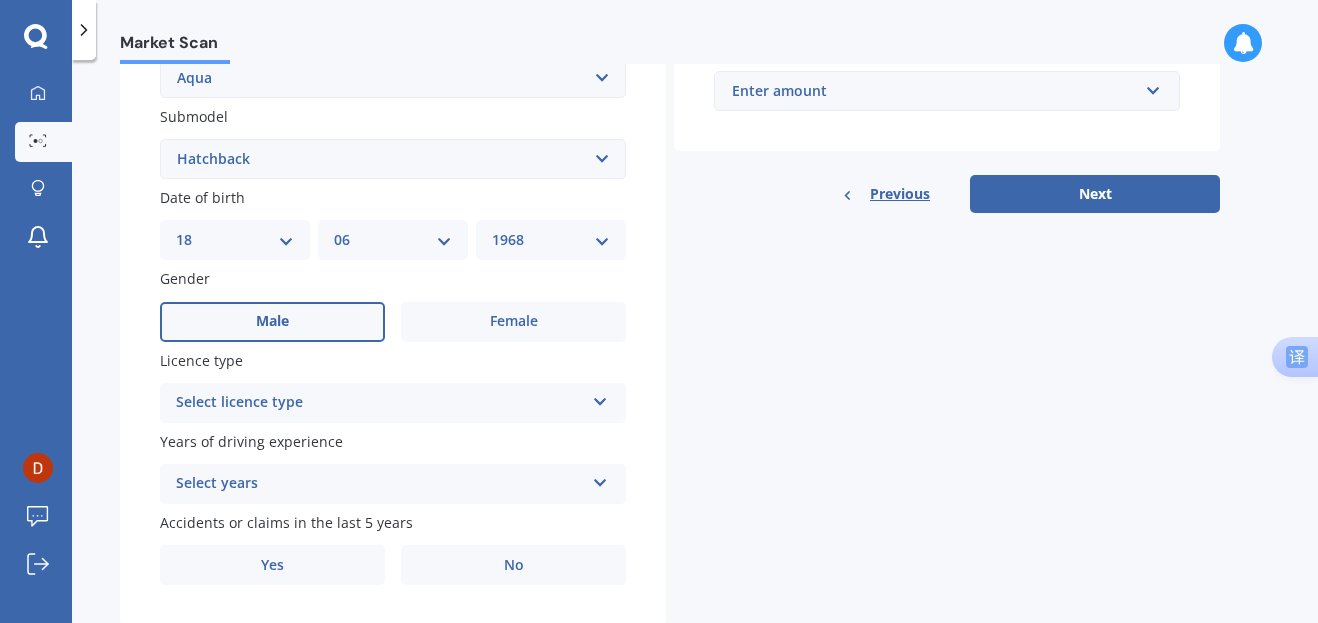 click on "Male" at bounding box center (272, 321) 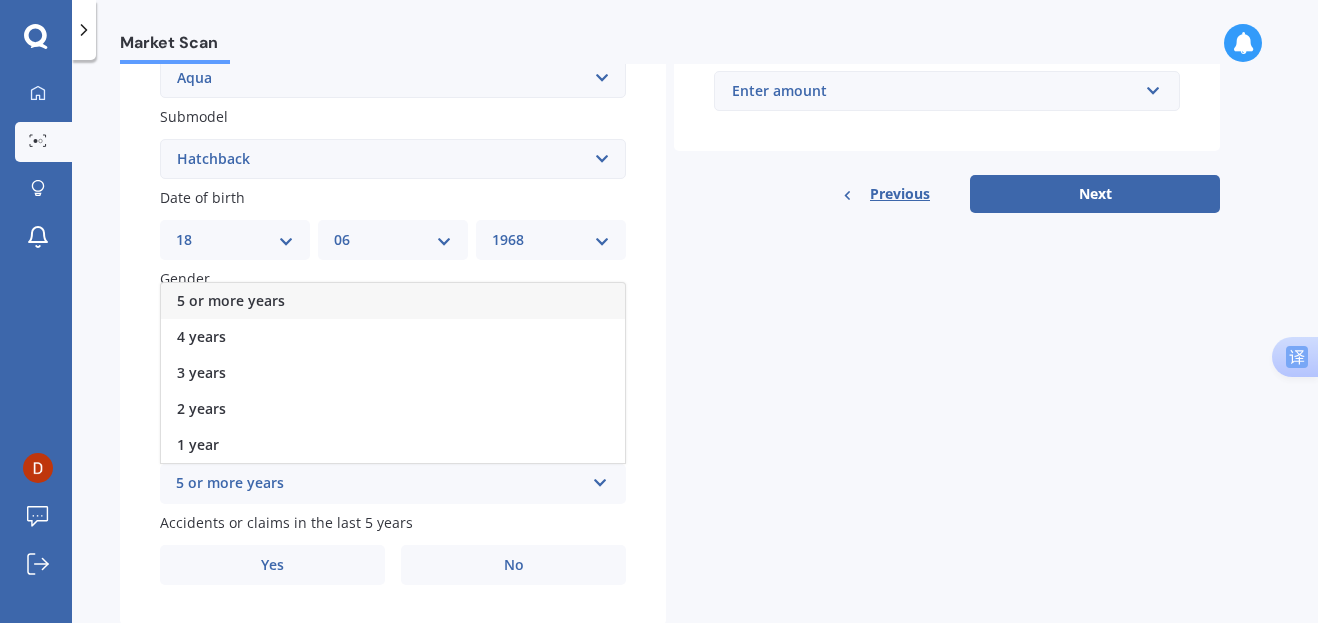 click on "5 or more years" at bounding box center (231, 300) 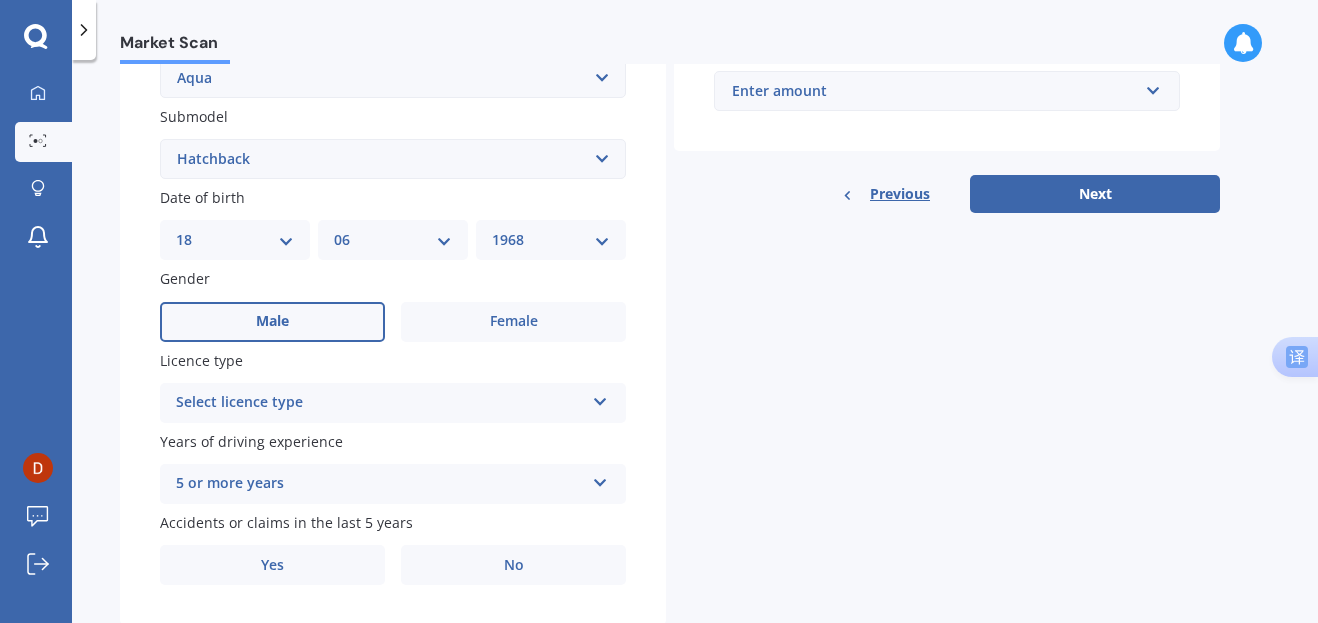 click on "Select licence type NZ Full NZ Restricted NZ Learners Australia United Kingdom Ireland South Africa International / Other overseas licence" at bounding box center (393, 403) 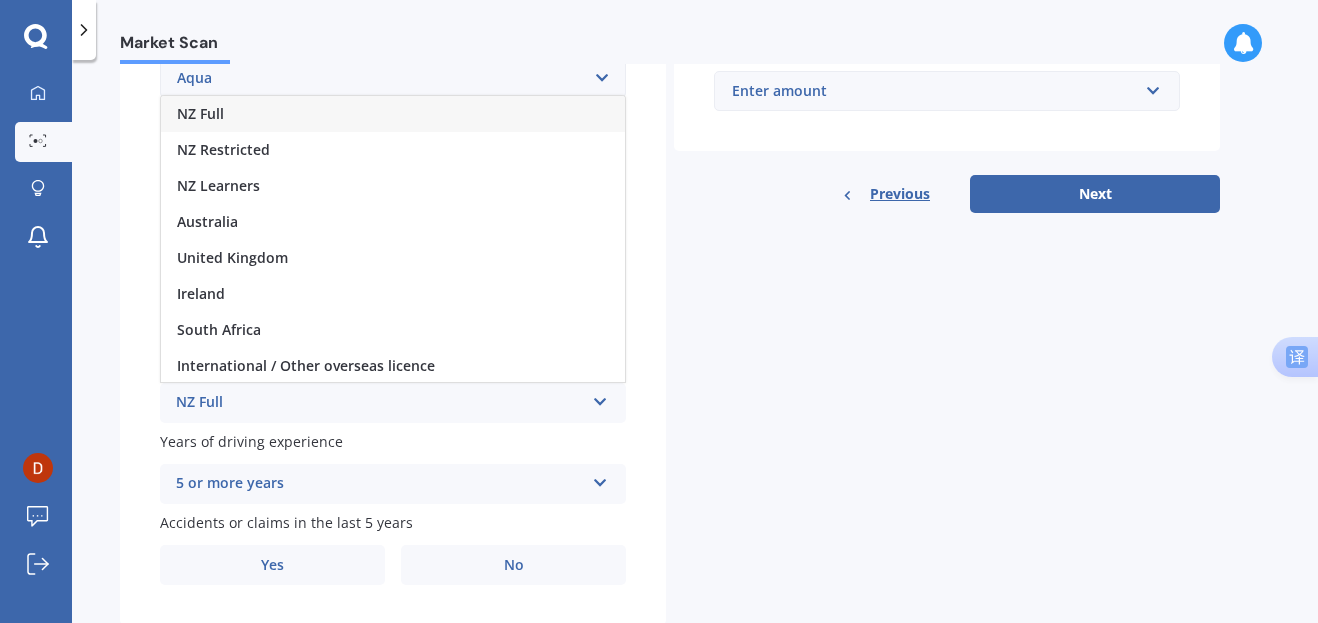click on "NZ Full" at bounding box center (393, 114) 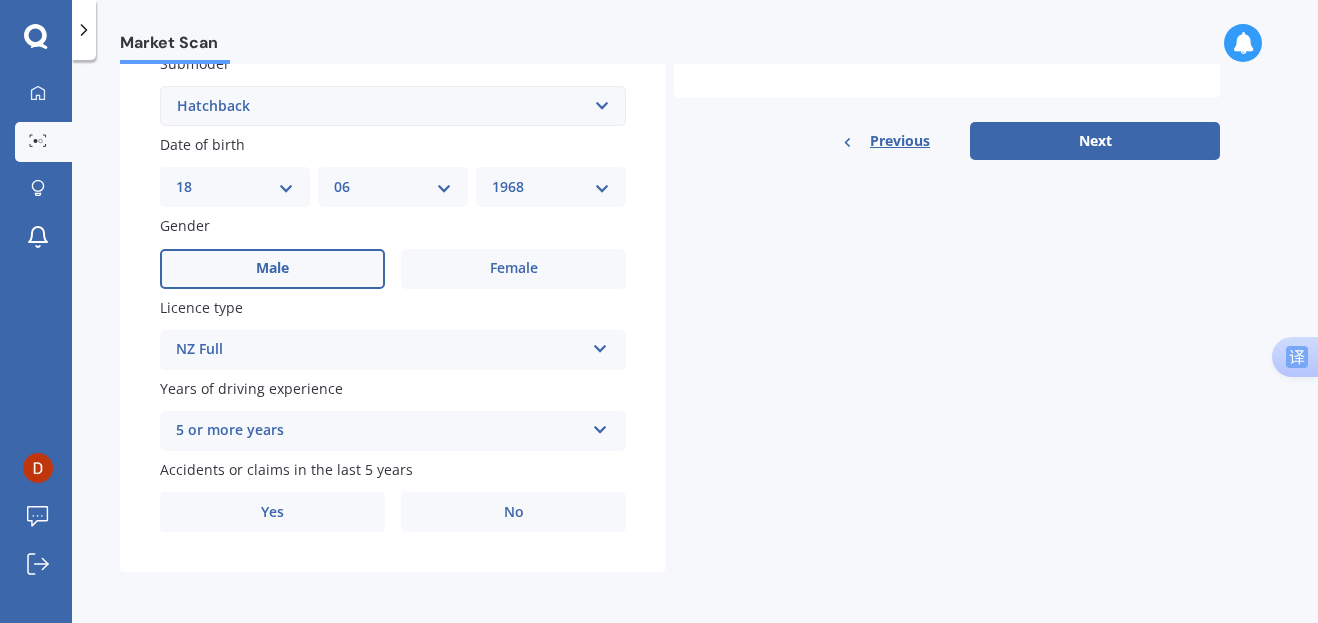 scroll, scrollTop: 554, scrollLeft: 0, axis: vertical 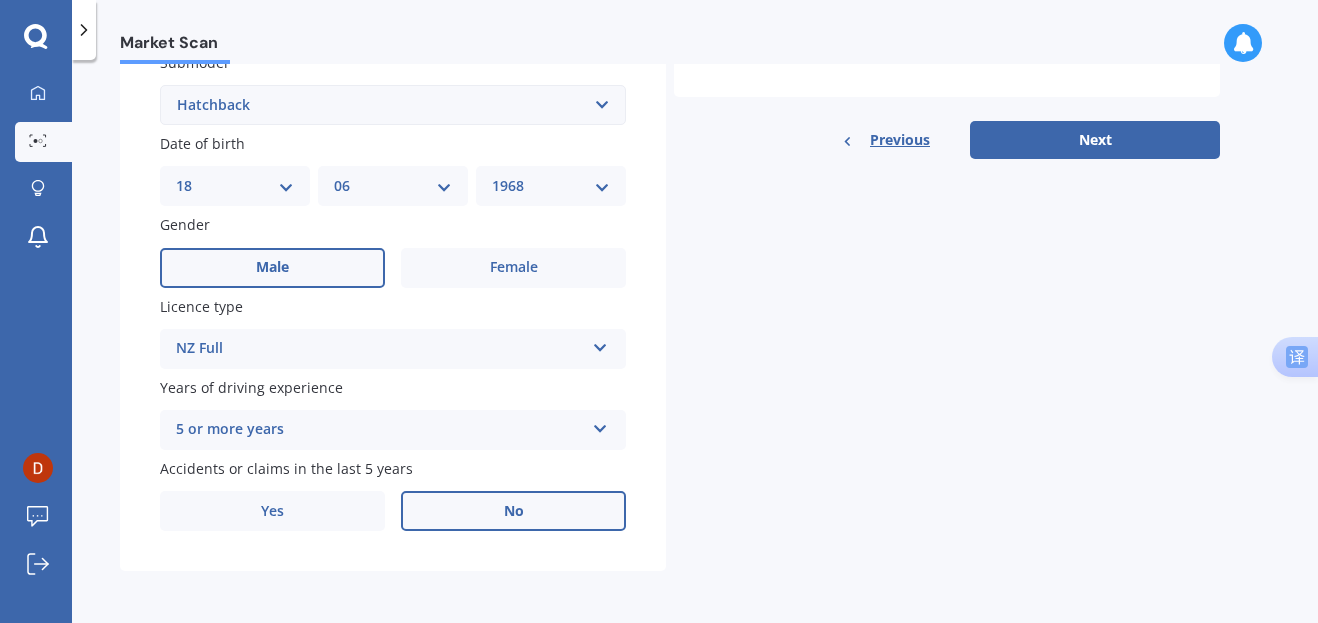 click on "No" at bounding box center [514, 511] 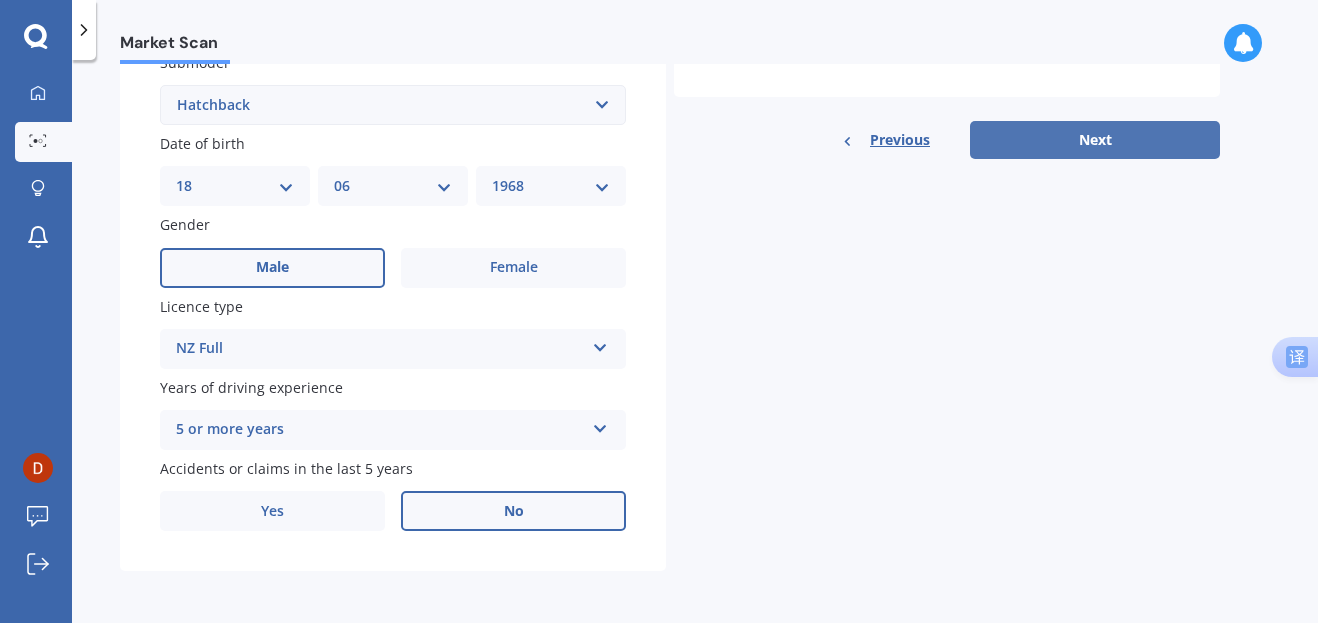 click on "Next" at bounding box center [1095, 140] 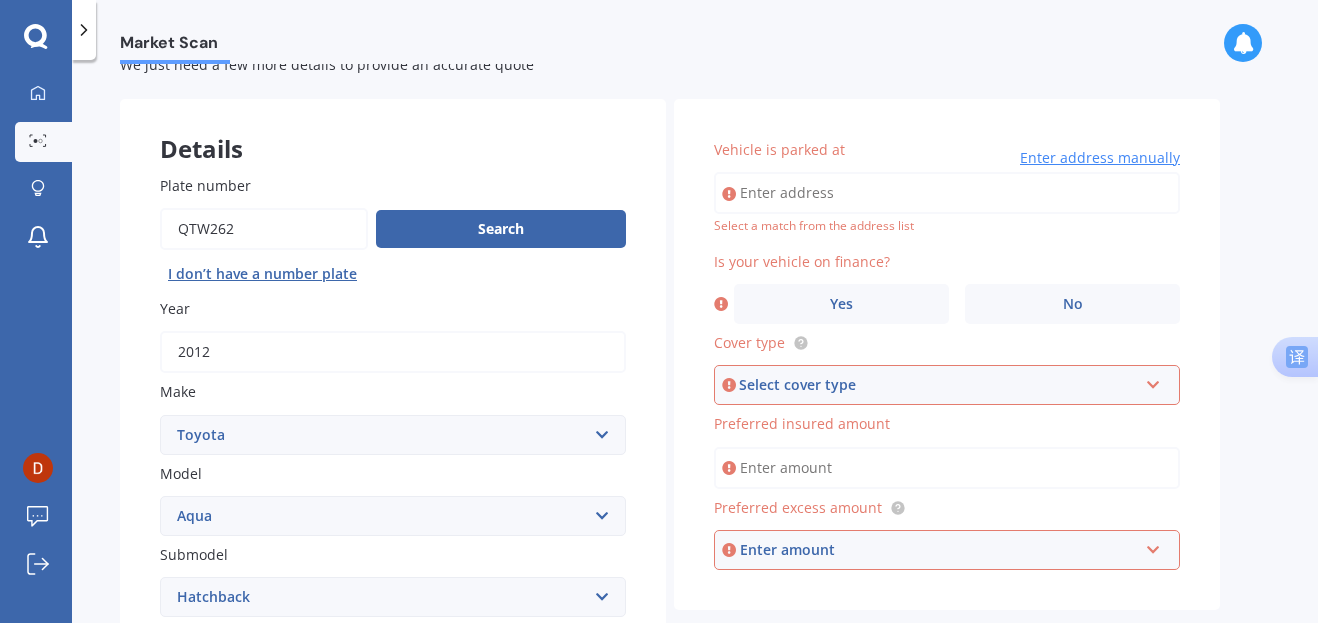 scroll, scrollTop: 0, scrollLeft: 0, axis: both 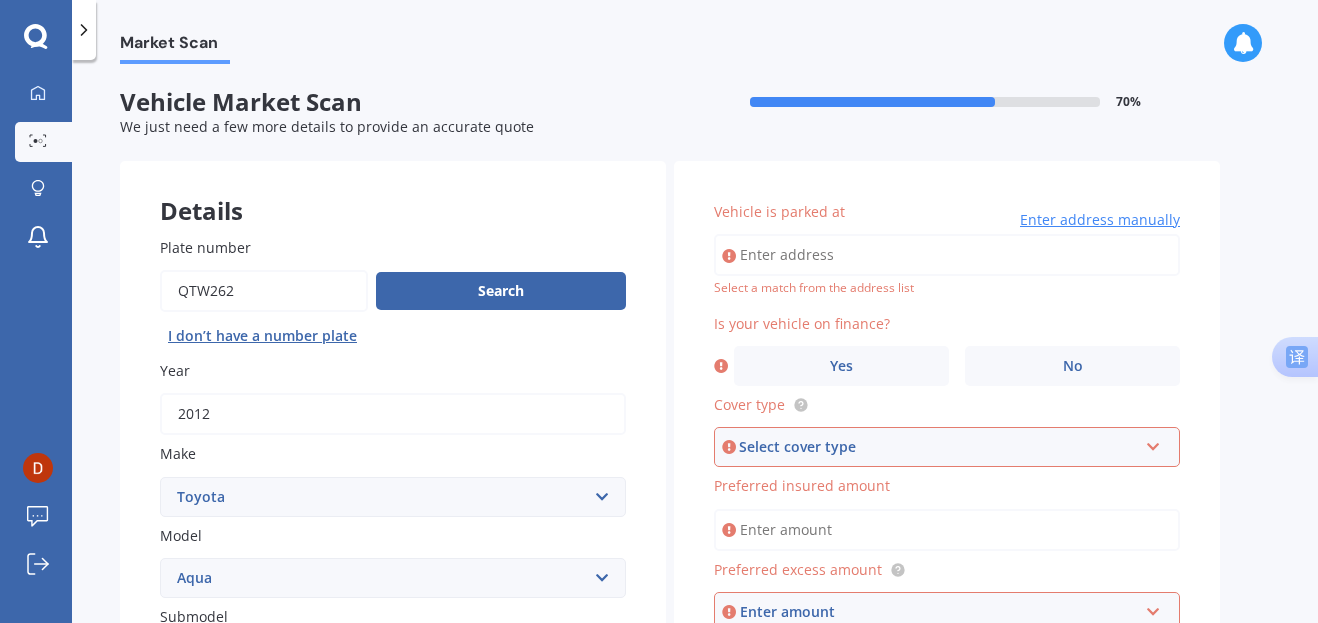 click on "Vehicle is parked at" at bounding box center [947, 255] 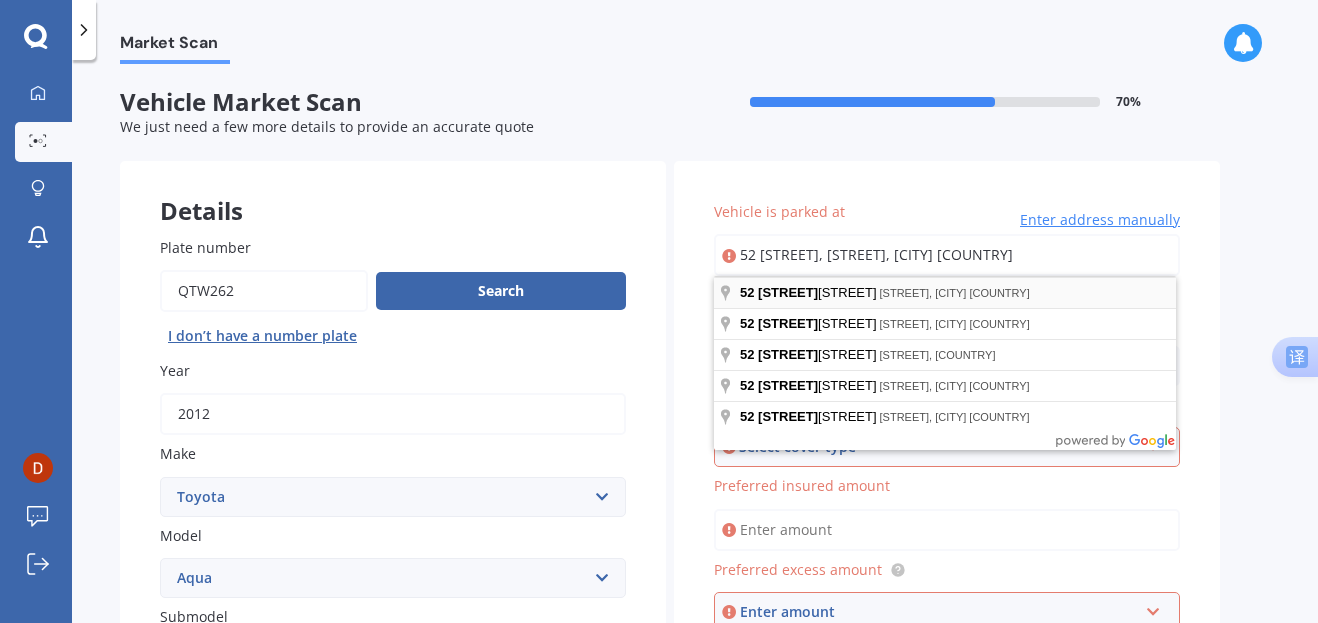 type on "52 [STREET], [STREET], [CITY] [POSTAL_CODE] [COUNTRY]" 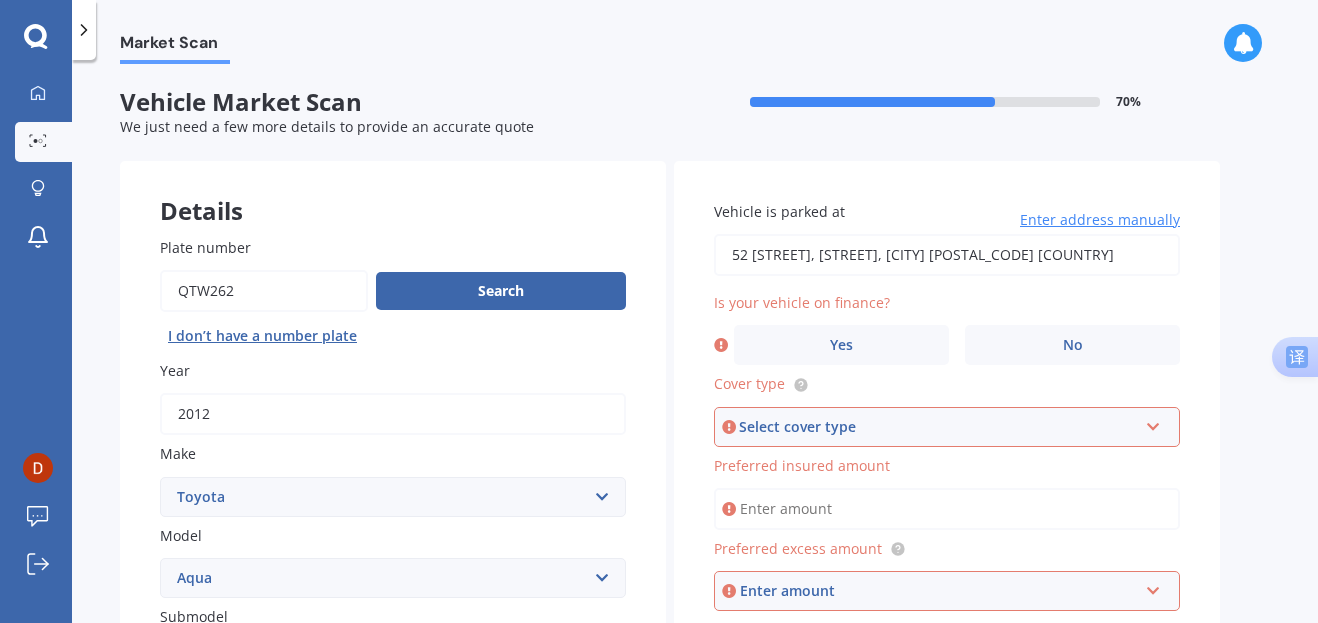 drag, startPoint x: 860, startPoint y: 339, endPoint x: 670, endPoint y: 344, distance: 190.06578 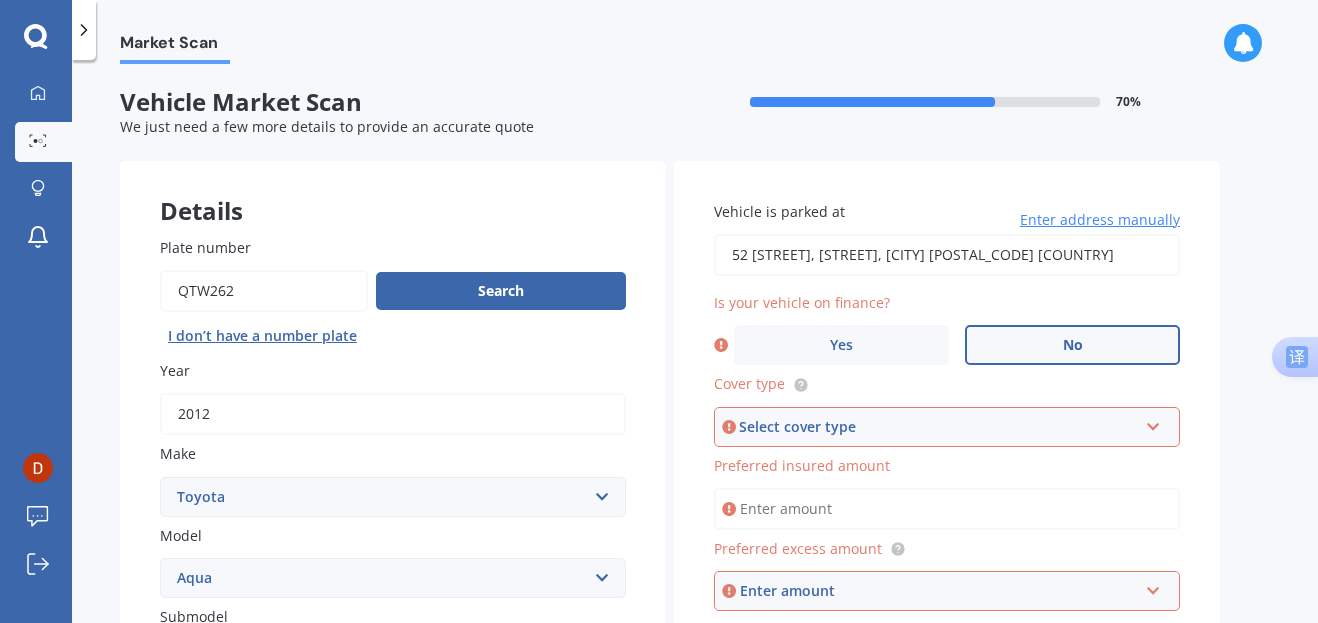 click on "No" at bounding box center (1072, 345) 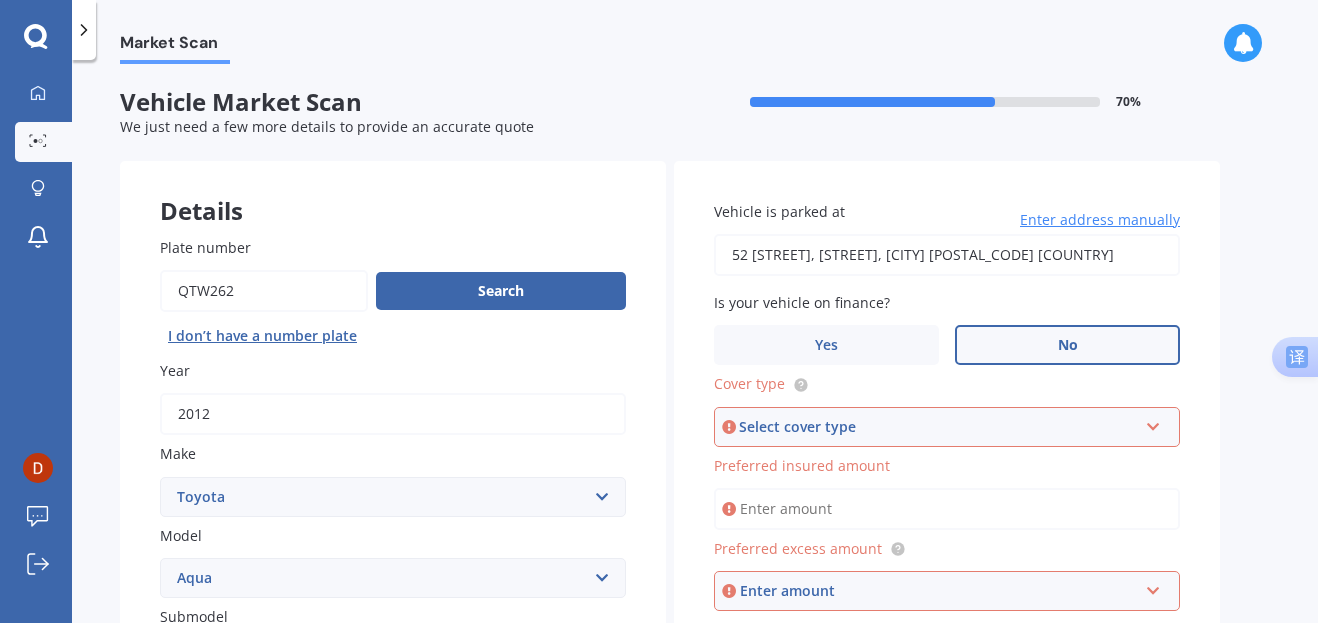 click at bounding box center (1153, 423) 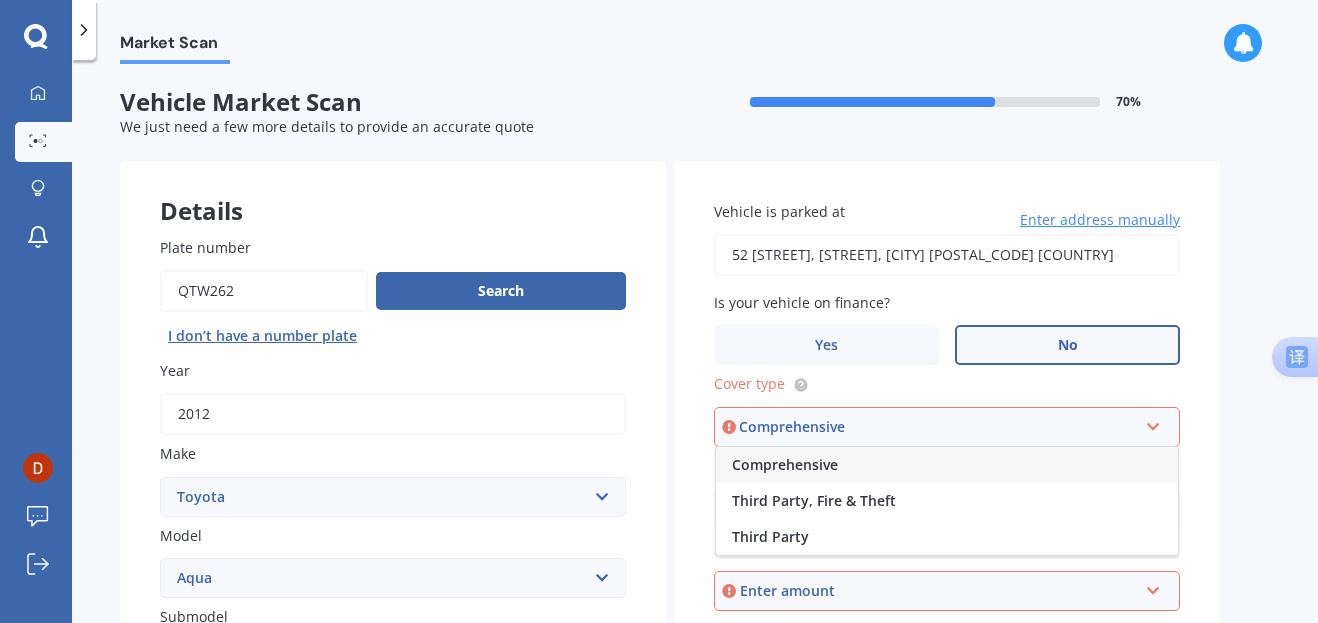 click on "Comprehensive" at bounding box center (785, 464) 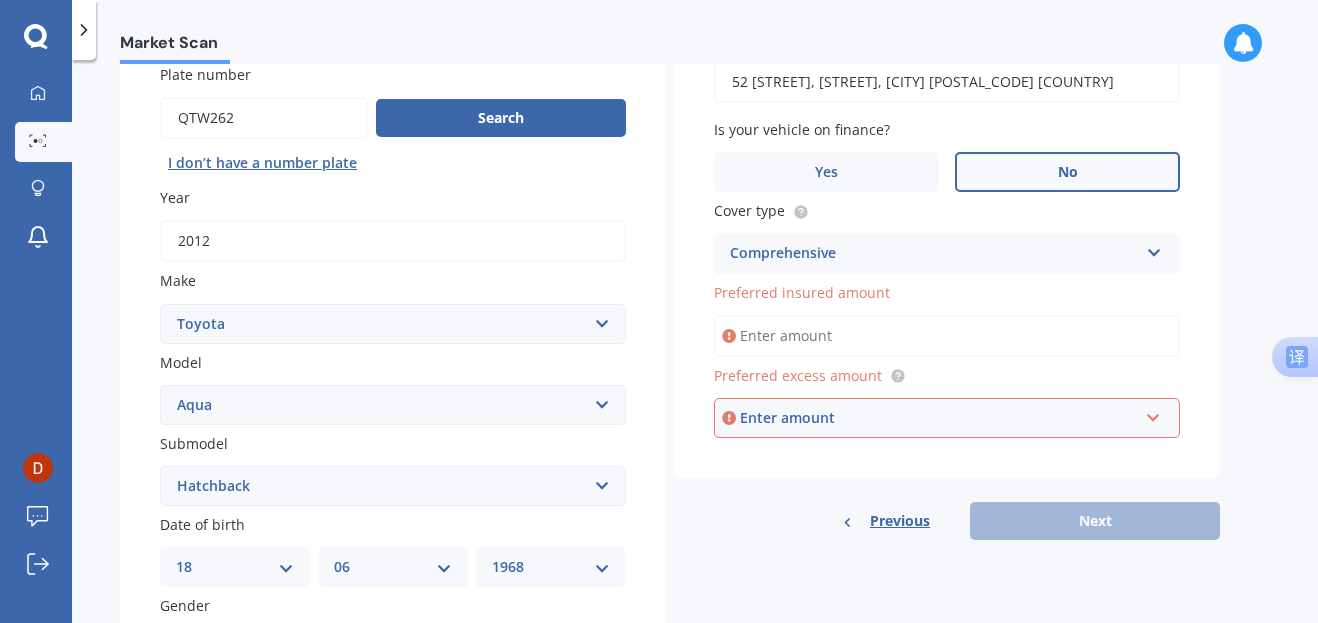 scroll, scrollTop: 200, scrollLeft: 0, axis: vertical 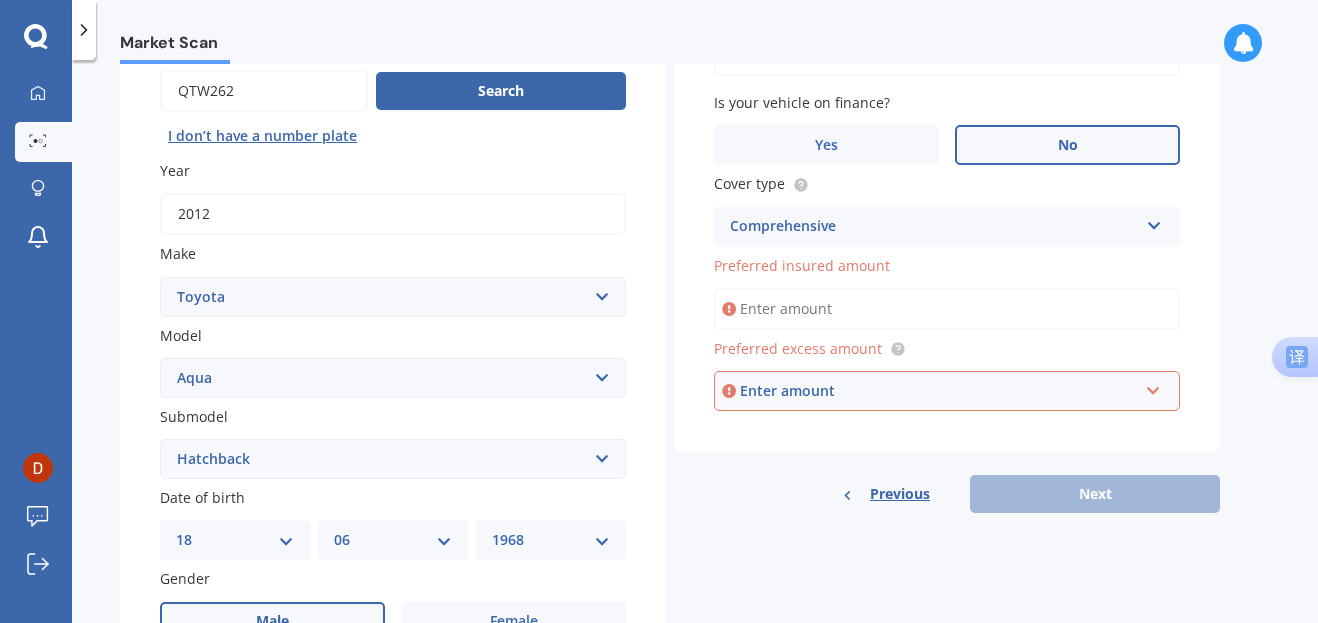 click on "Preferred insured amount" at bounding box center [947, 309] 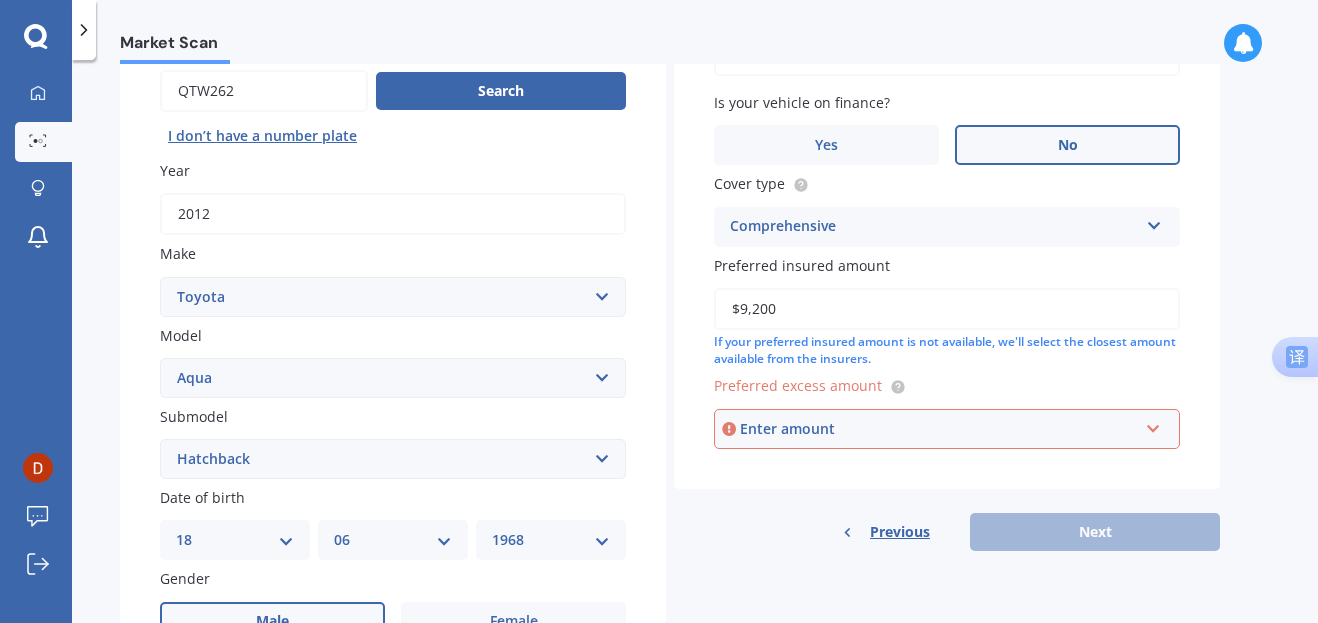 type on "$9,200" 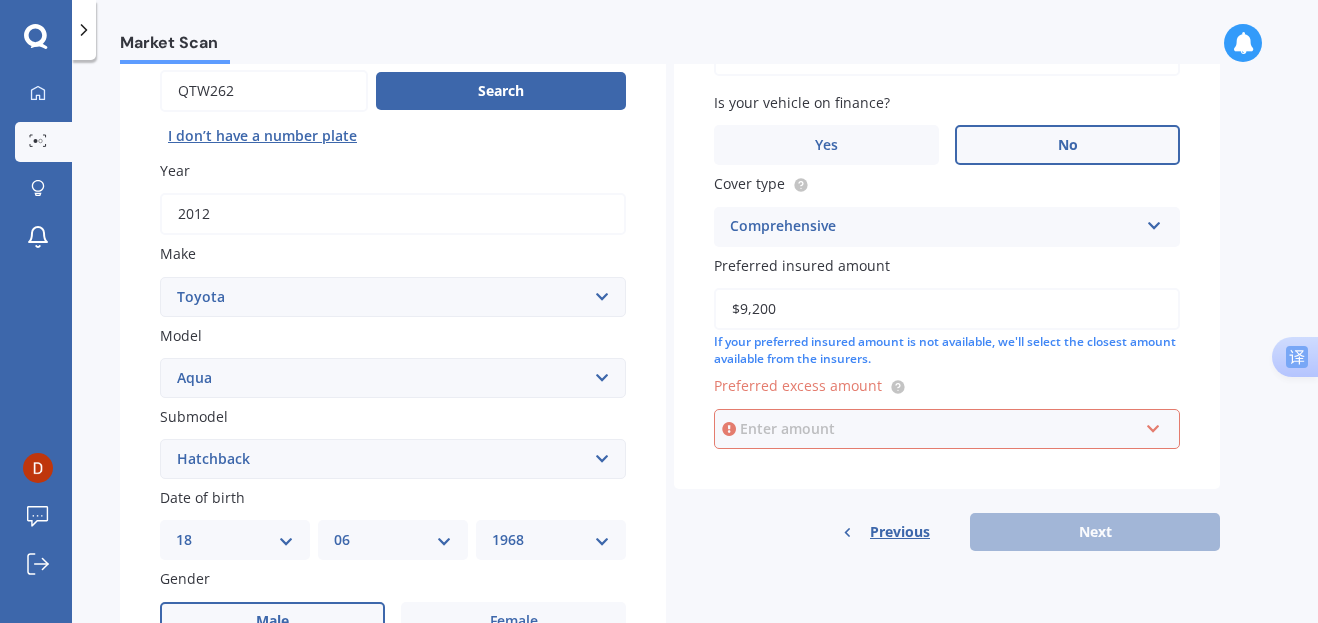 click at bounding box center (940, 429) 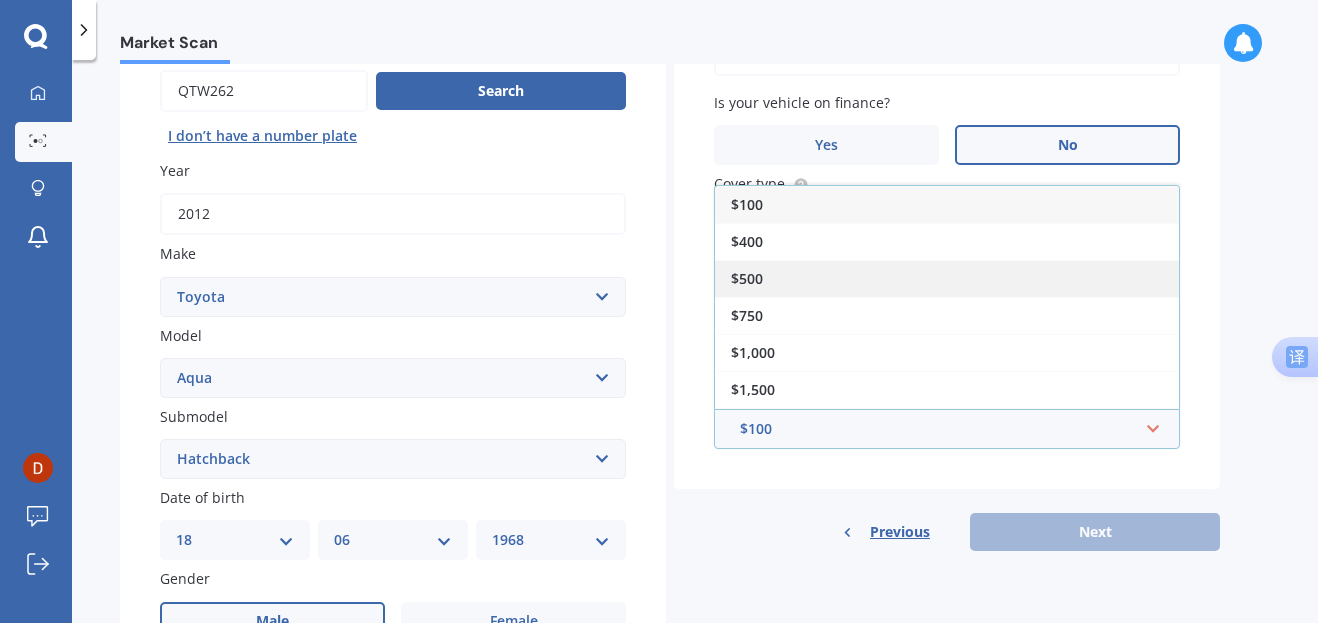 click on "$500" at bounding box center (747, 278) 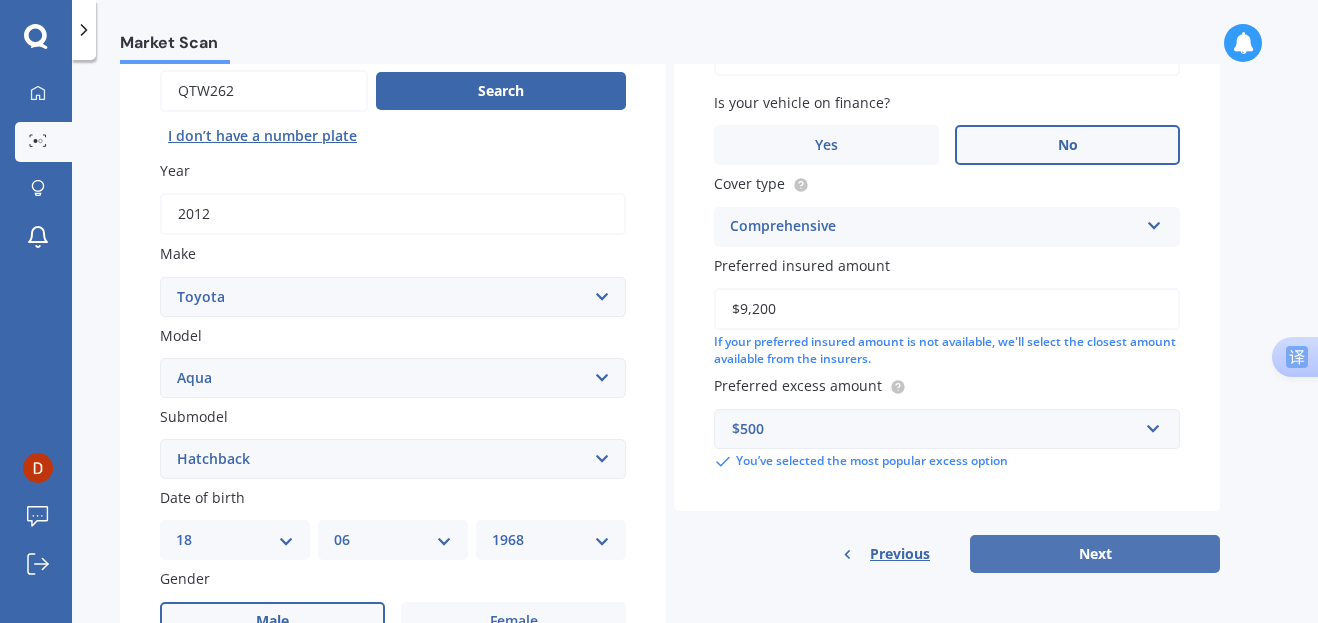 click on "Next" at bounding box center (1095, 554) 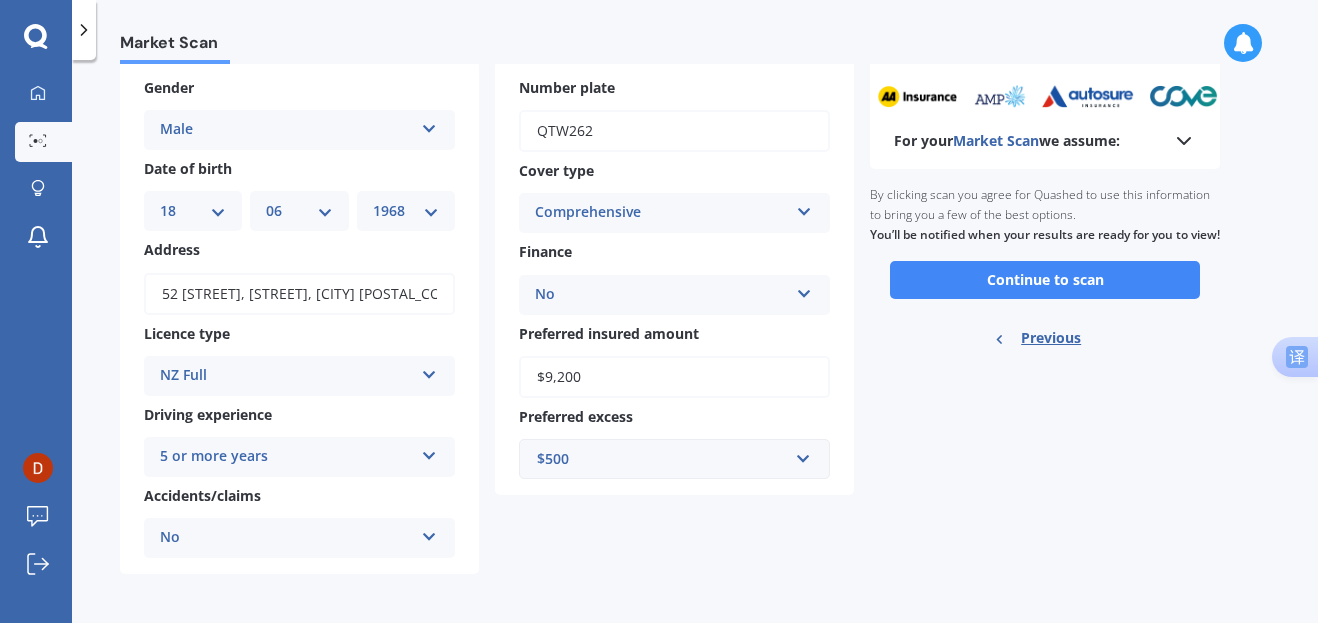 scroll, scrollTop: 103, scrollLeft: 0, axis: vertical 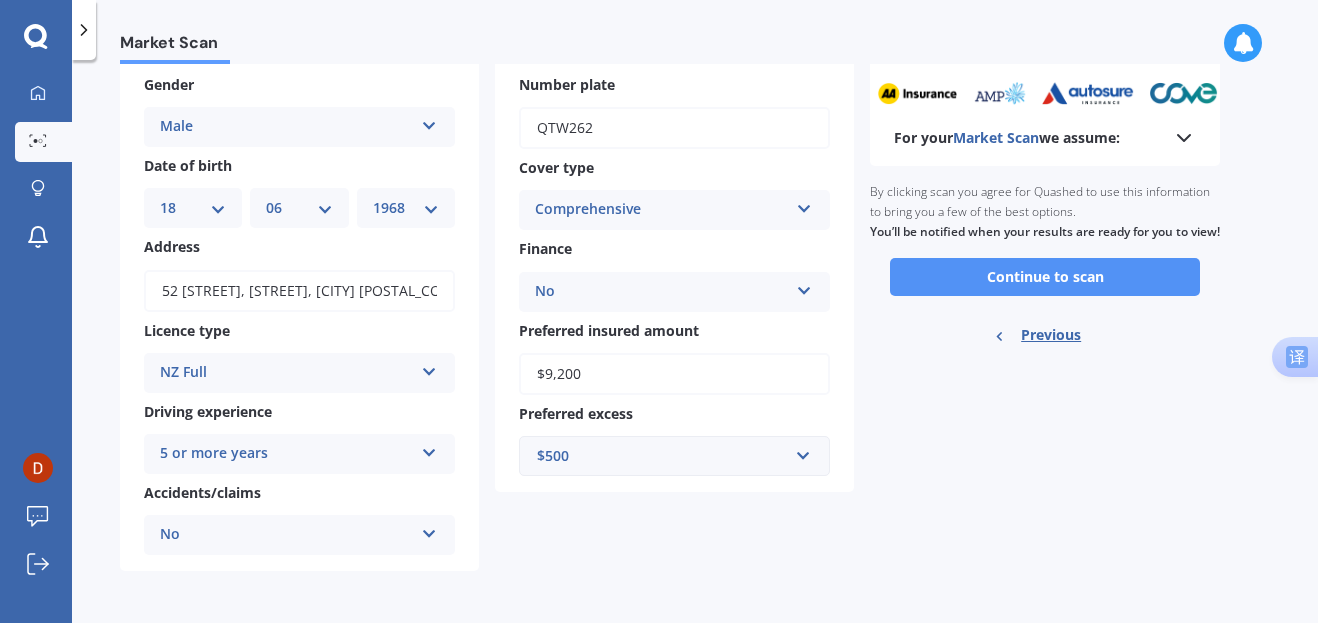 click on "Continue to scan" at bounding box center [1045, 277] 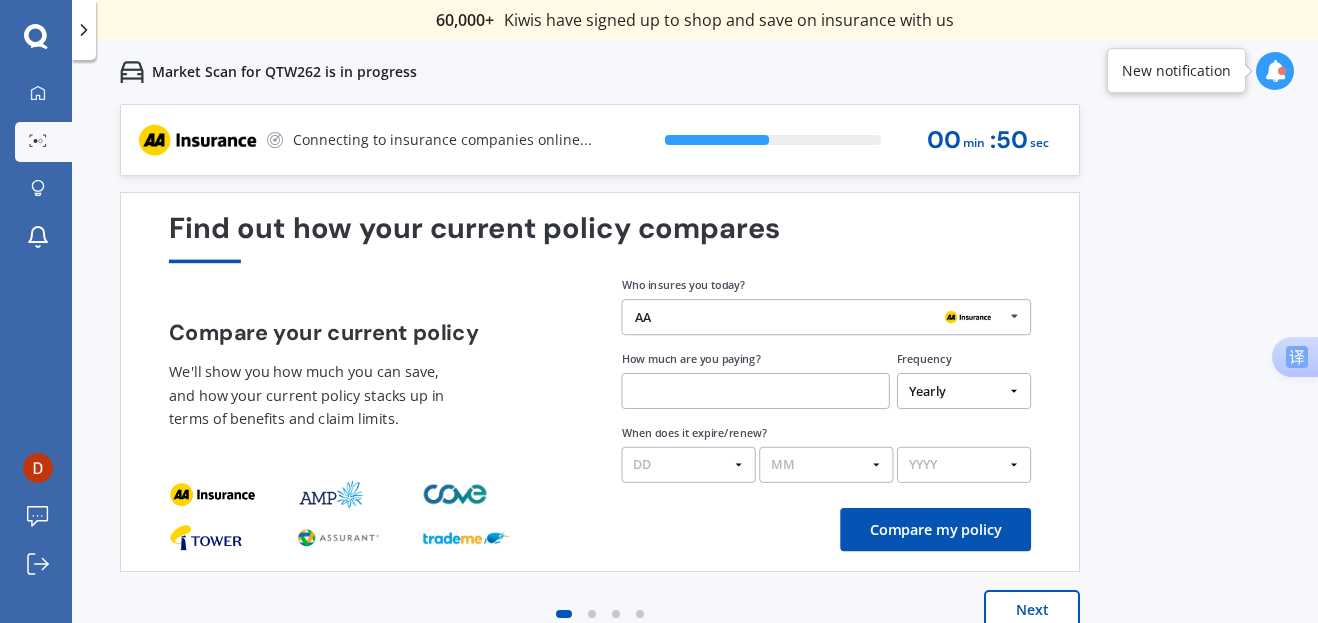 scroll, scrollTop: 0, scrollLeft: 0, axis: both 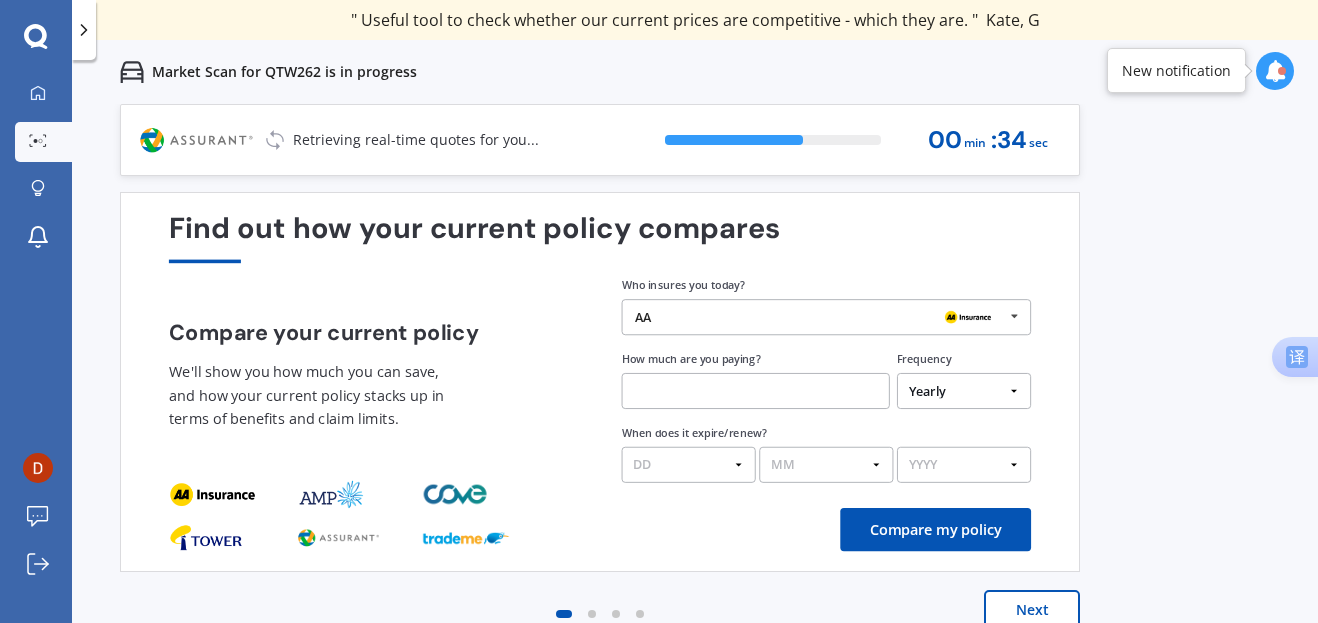 click at bounding box center (1014, 316) 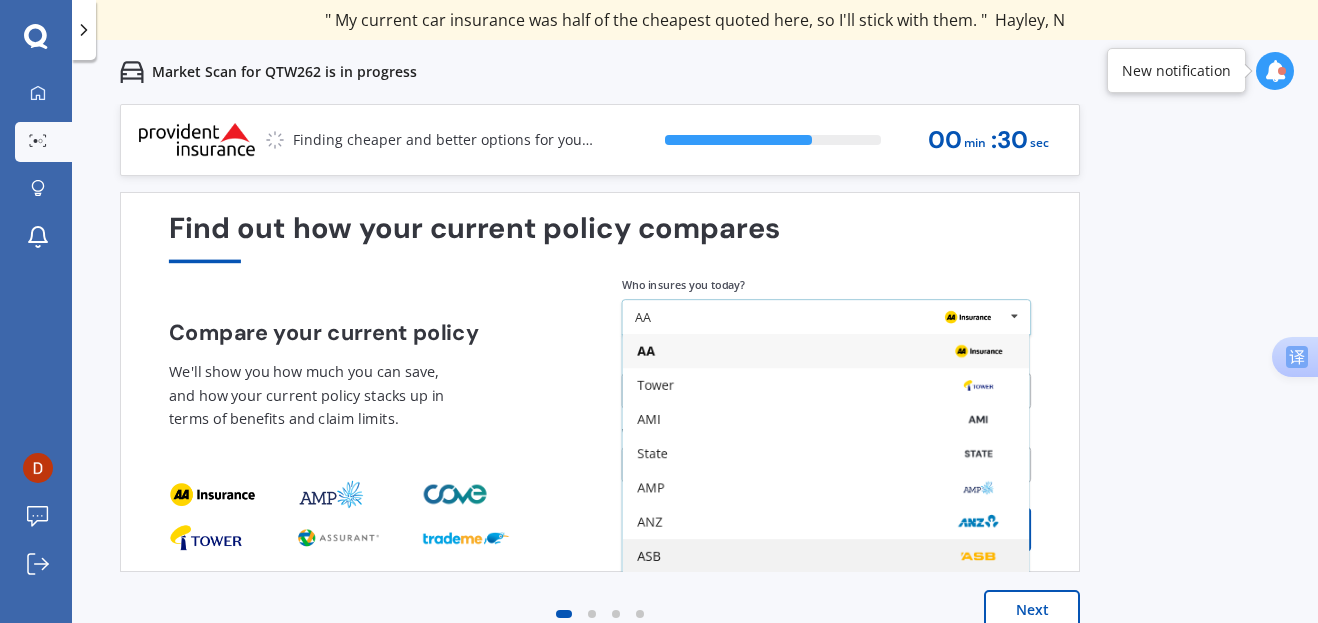 click on "ASB" at bounding box center [825, 557] 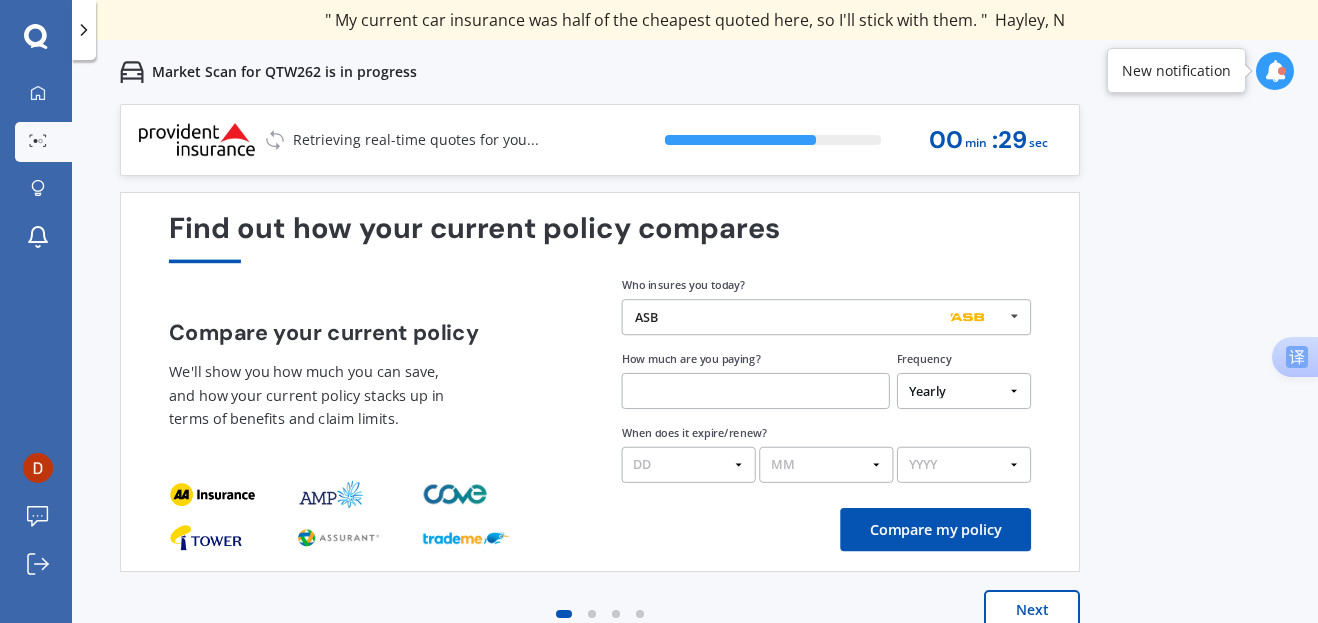 click at bounding box center [756, 391] 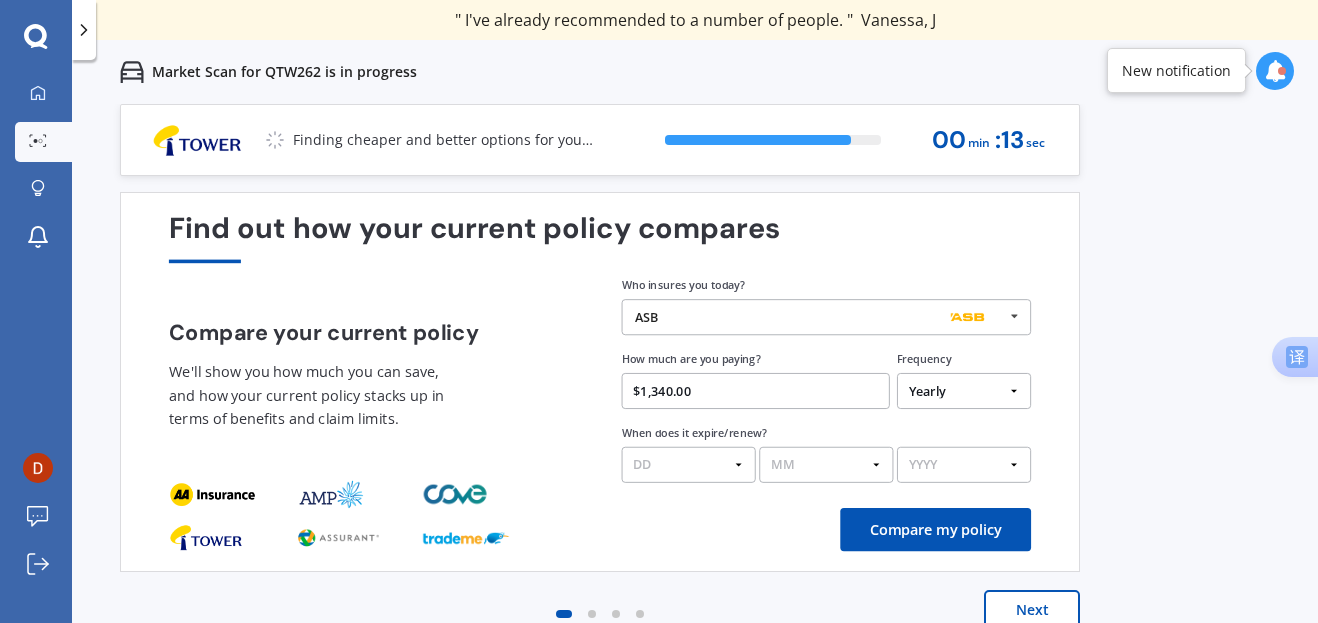 type on "$1,340.00" 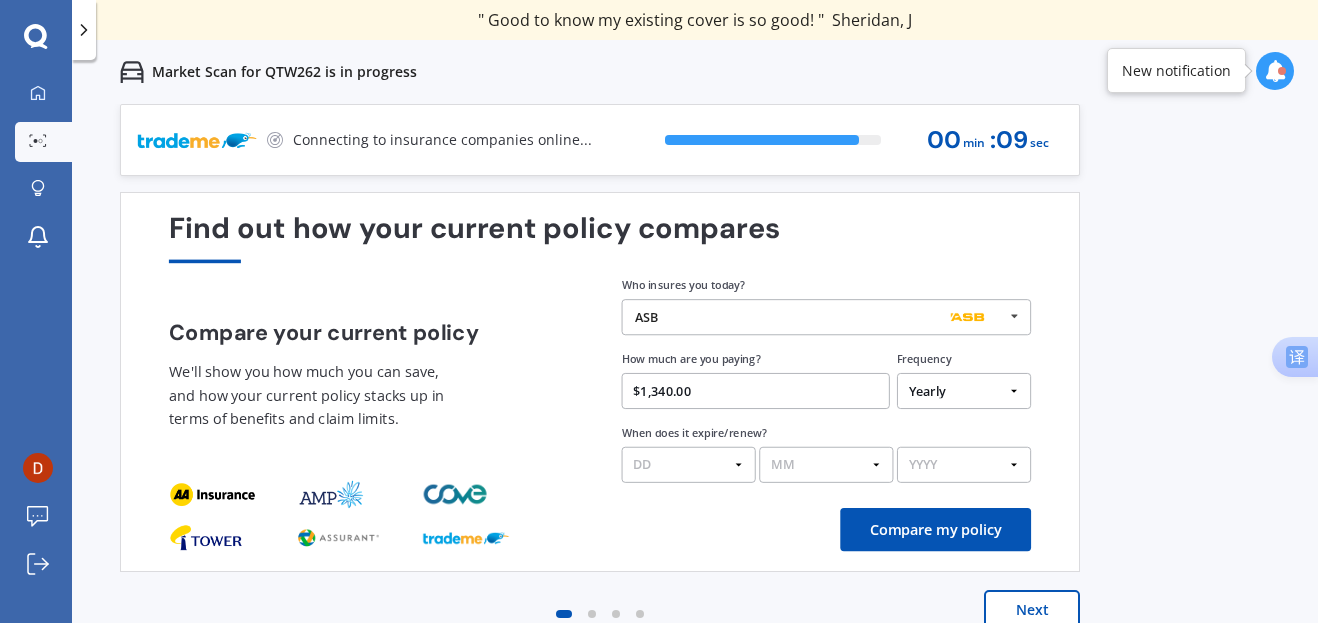 select on "06" 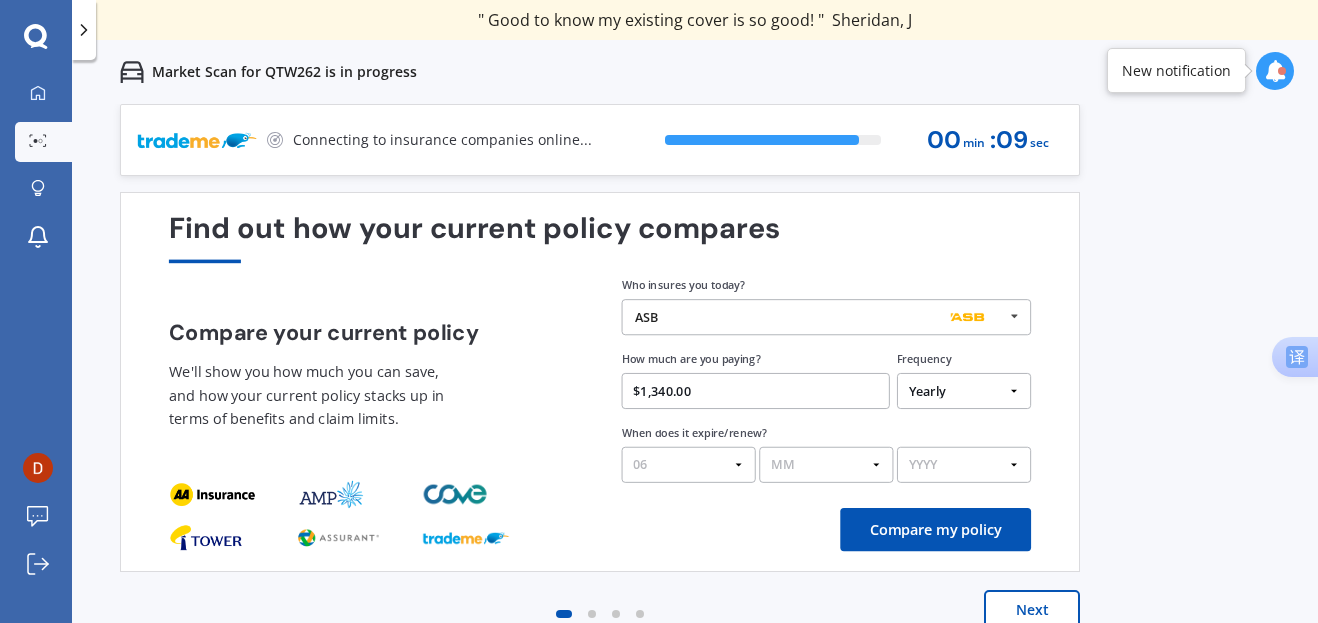 click on "DD 01 02 03 04 05 06 07 08 09 10 11 12 13 14 15 16 17 18 19 20 21 22 23 24 25 26 27 28 29 30 31" at bounding box center [689, 465] 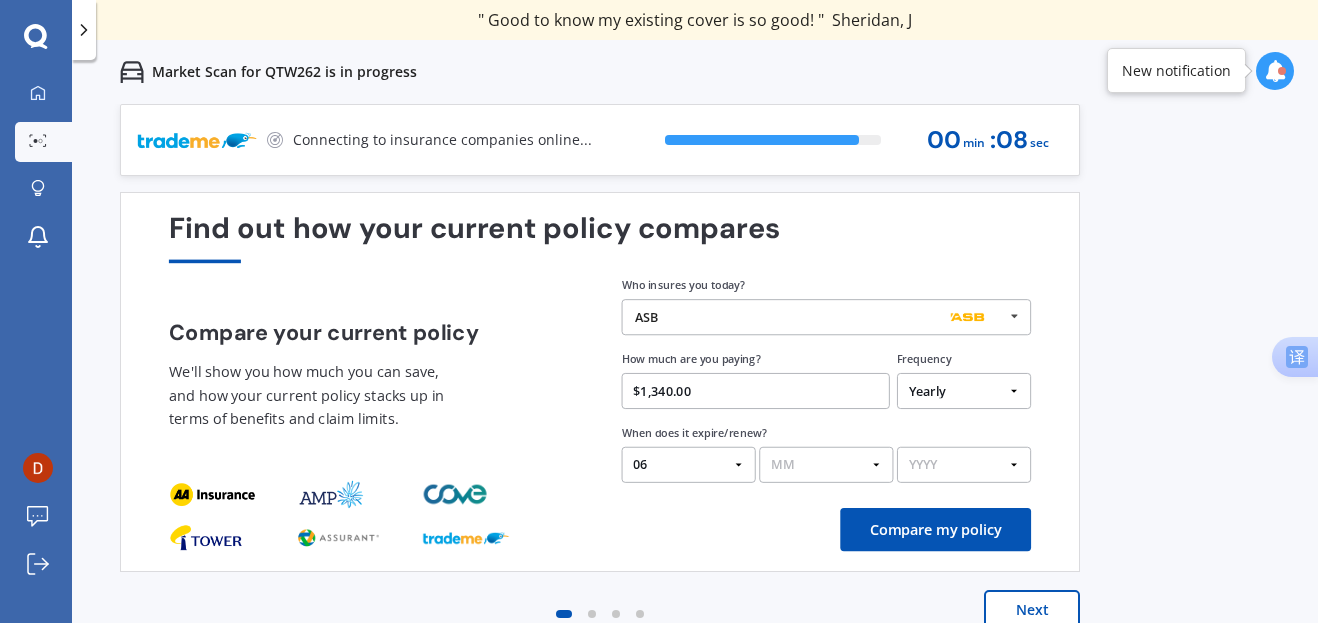 click on "MM 01 02 03 04 05 06 07 08 09 10 11 12" at bounding box center [826, 465] 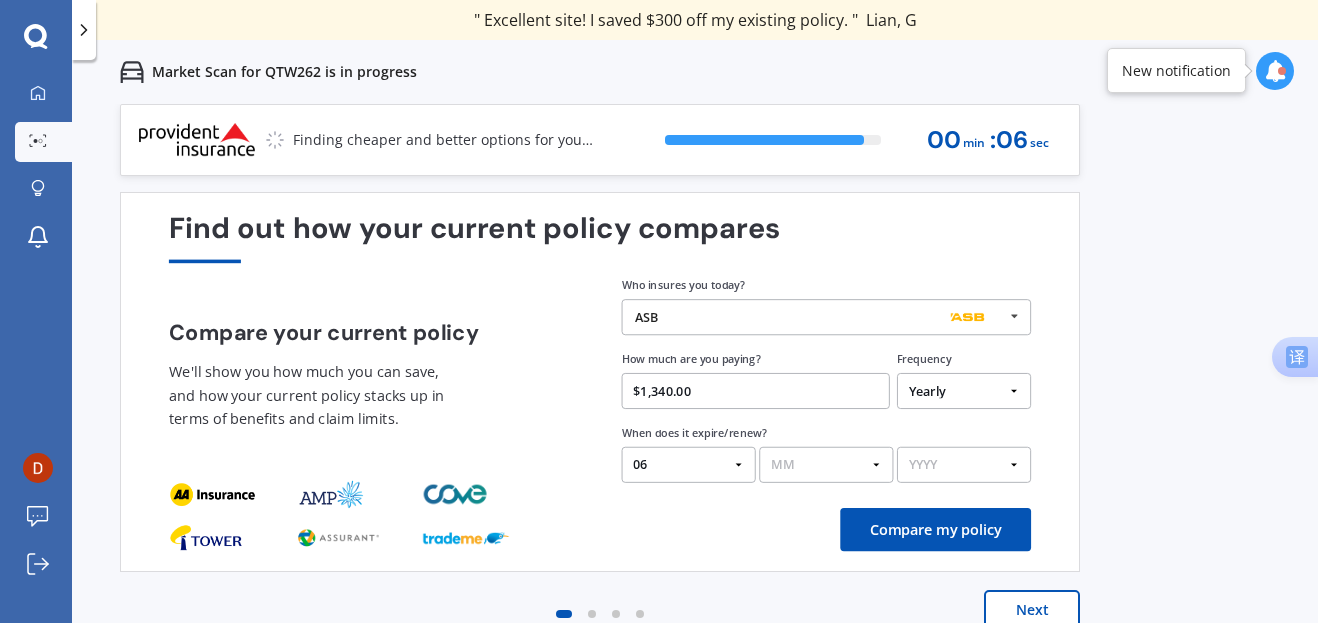 select on "09" 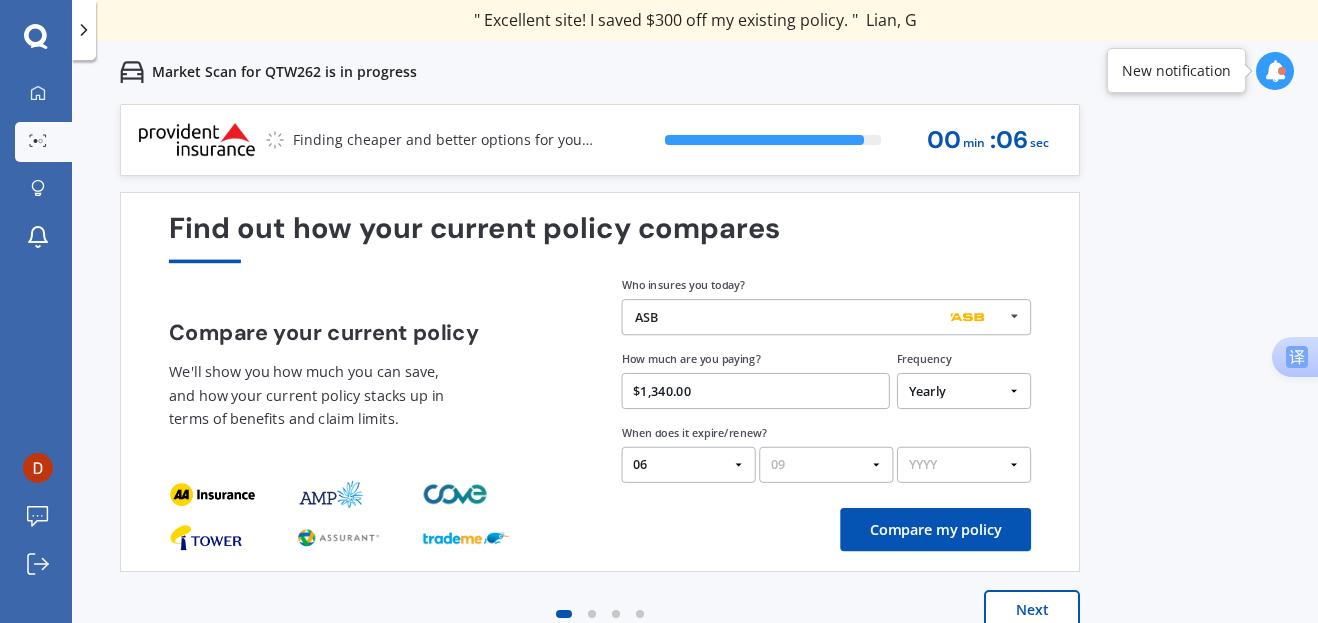 click on "MM 01 02 03 04 05 06 07 08 09 10 11 12" at bounding box center (826, 465) 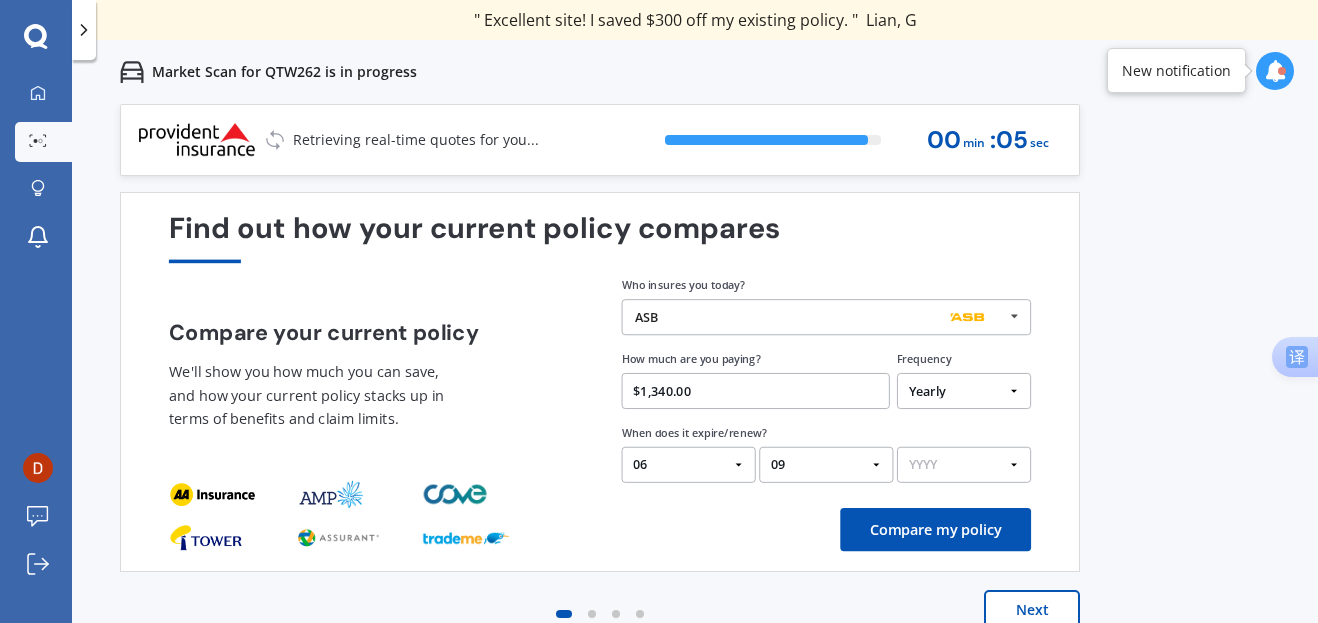 click on "YYYY 2026 2025 2024" at bounding box center (964, 465) 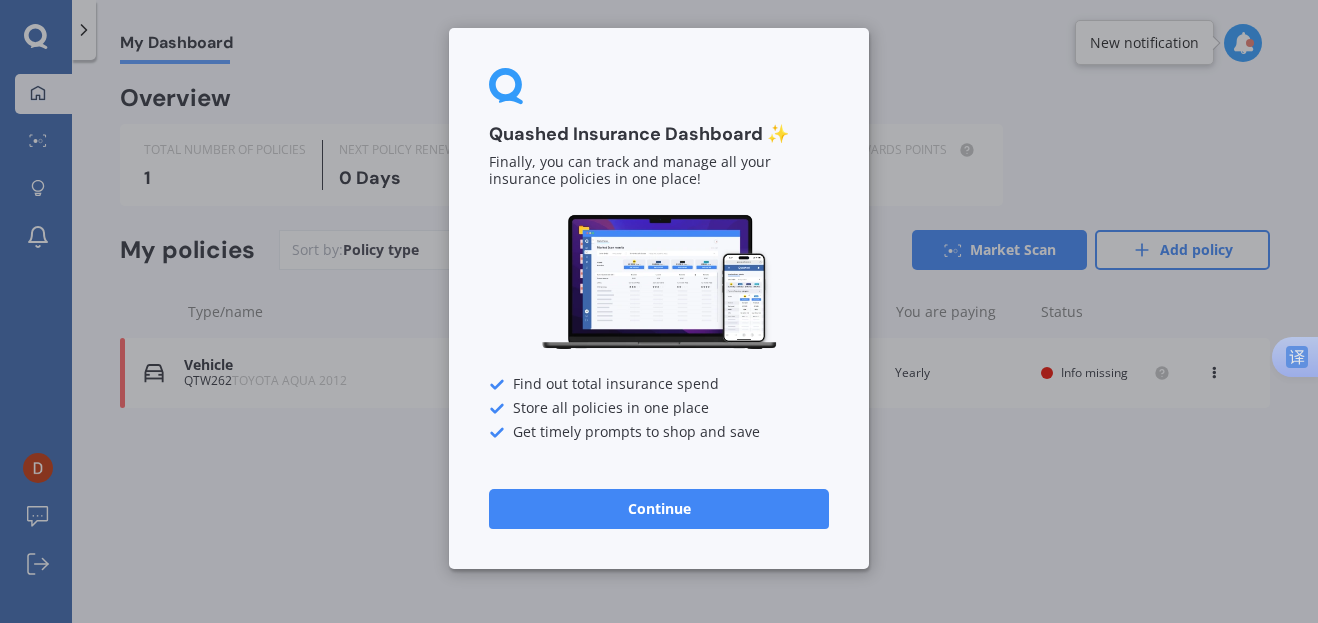 click on "Continue" at bounding box center [659, 509] 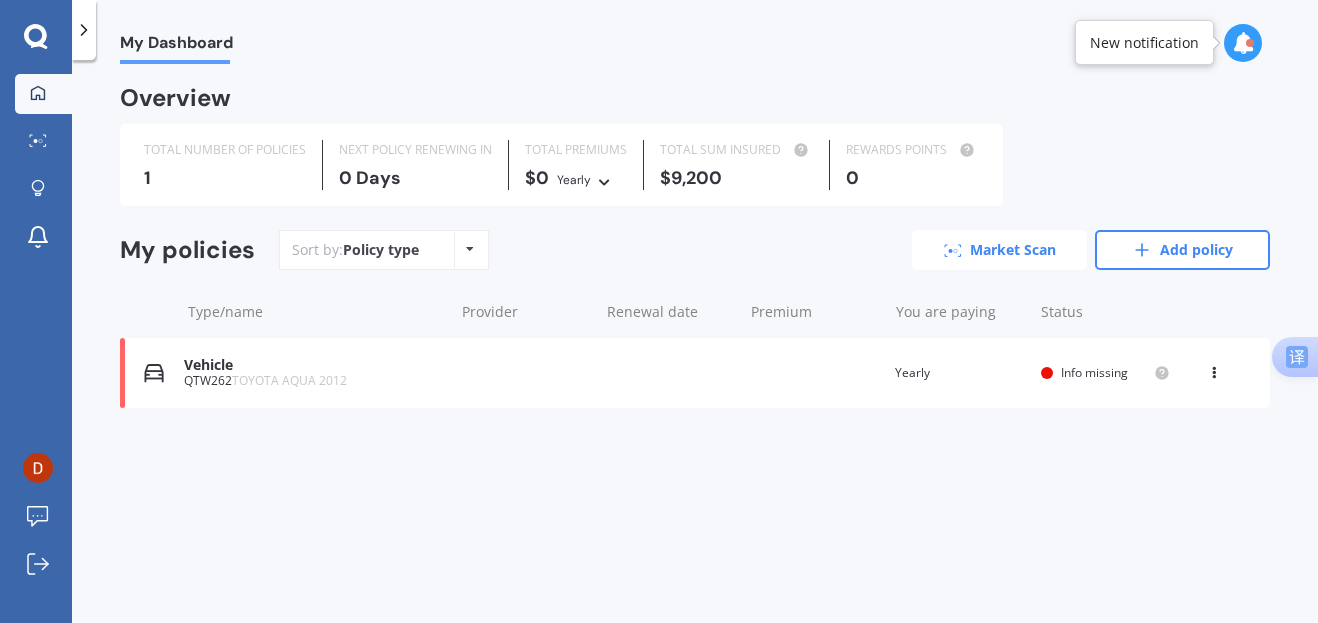 click on "Market Scan" at bounding box center [999, 250] 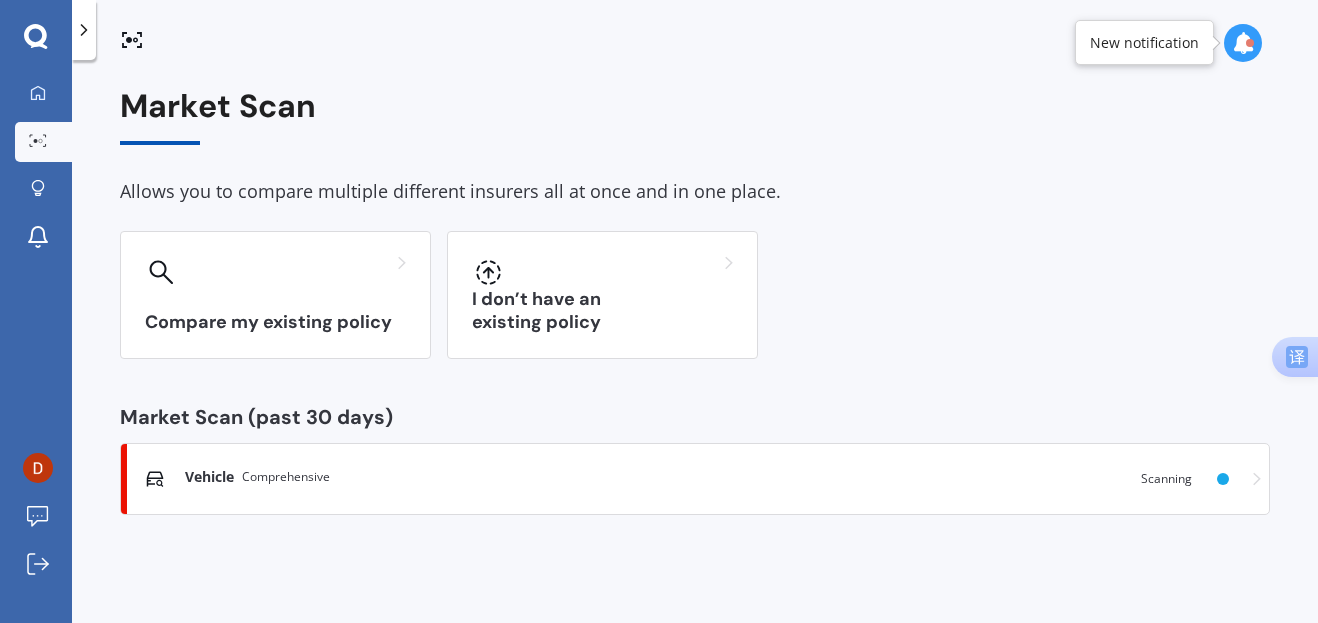 click on "Vehicle Comprehensive Scanning" at bounding box center [695, 479] 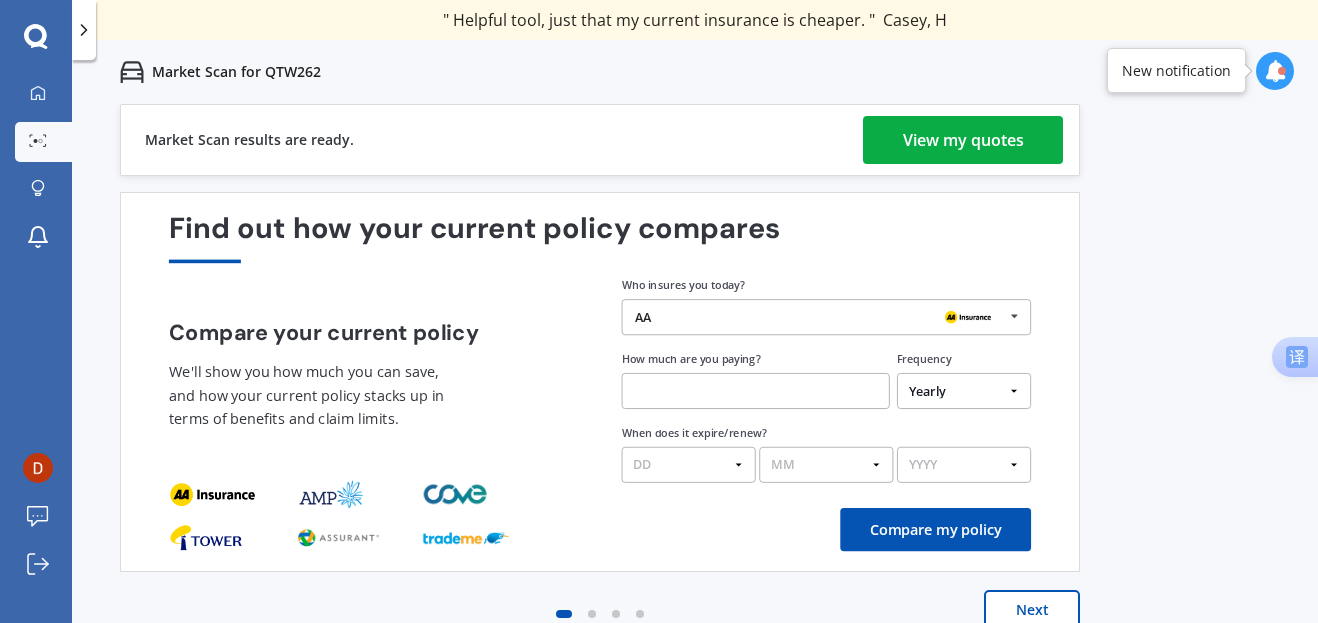 click on "View my quotes" at bounding box center [963, 140] 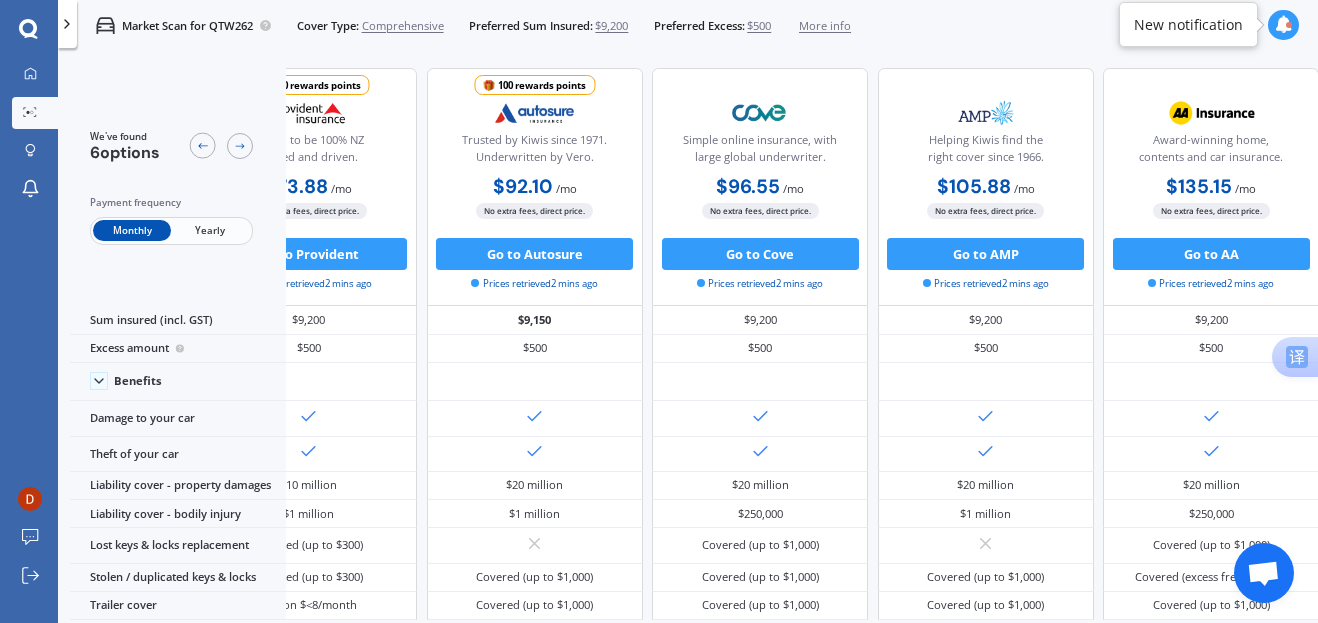 scroll, scrollTop: 0, scrollLeft: 390, axis: horizontal 